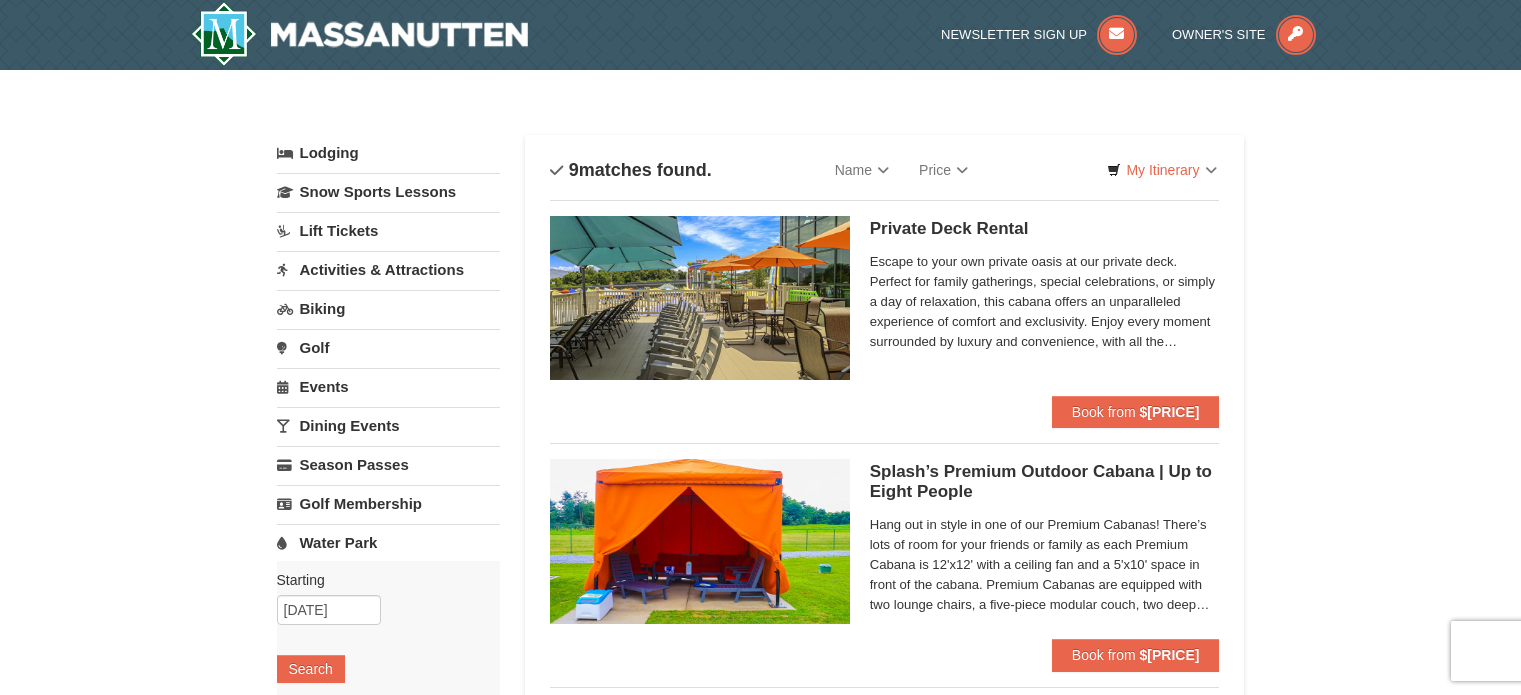 scroll, scrollTop: 0, scrollLeft: 0, axis: both 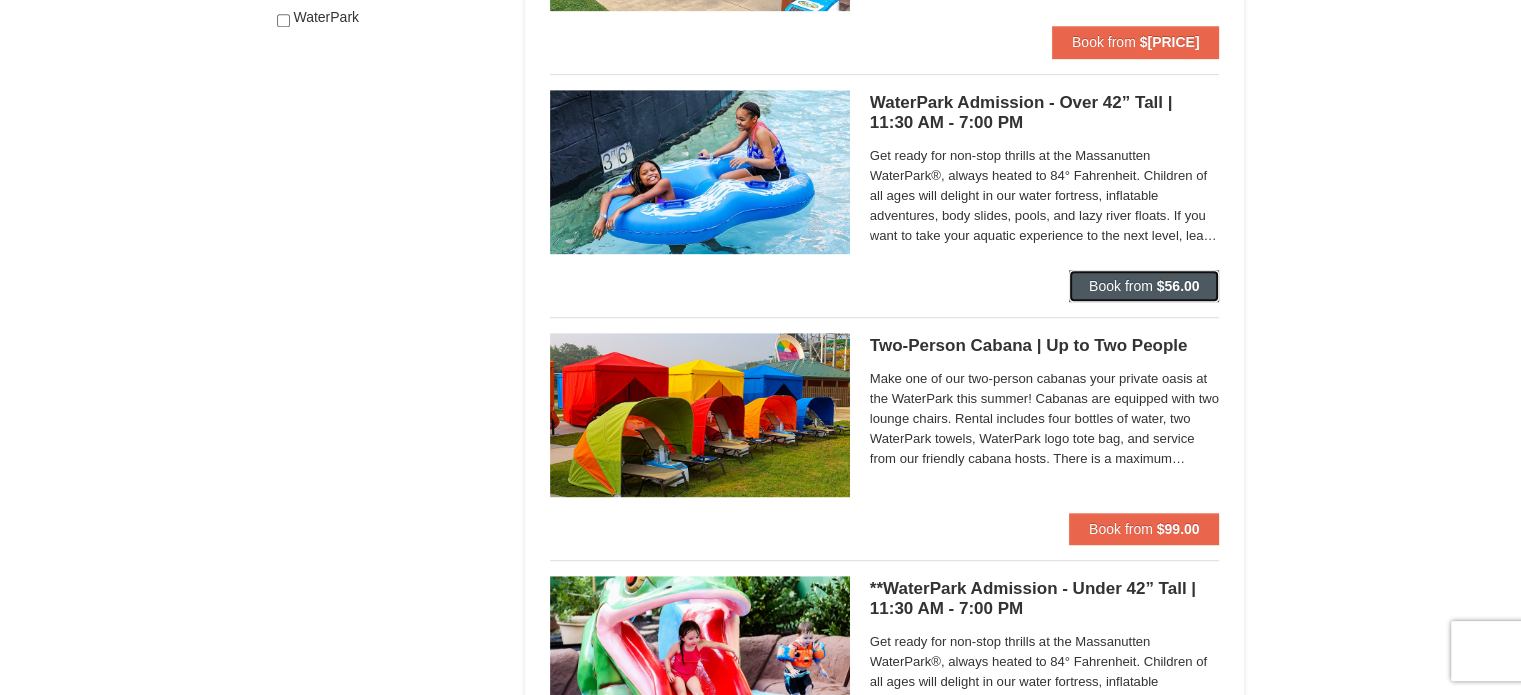 click on "Book from   $[PRICE]" at bounding box center [1144, 286] 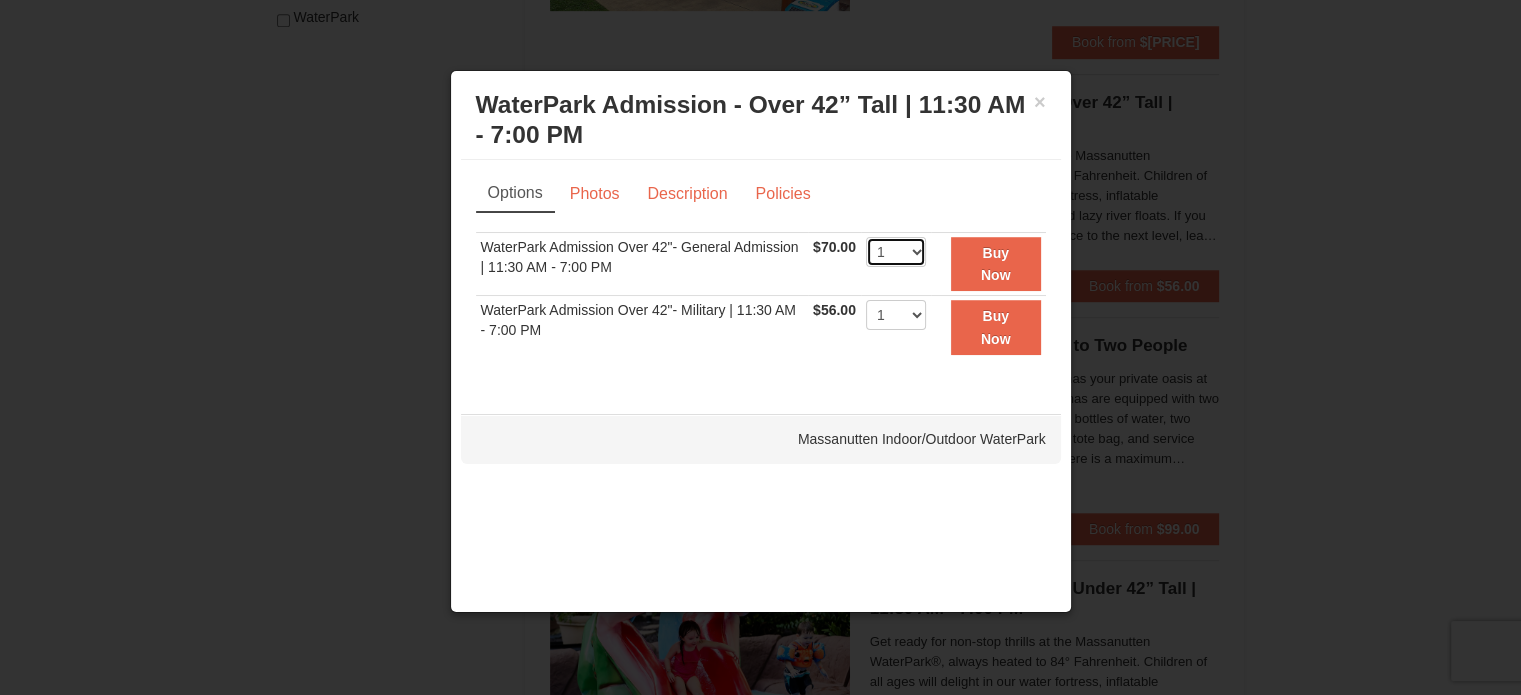 click on "1
2
3
4
5
6
7
8
9
10
11
12
13
14
15
16
17
18
19
20
21 22" at bounding box center (896, 252) 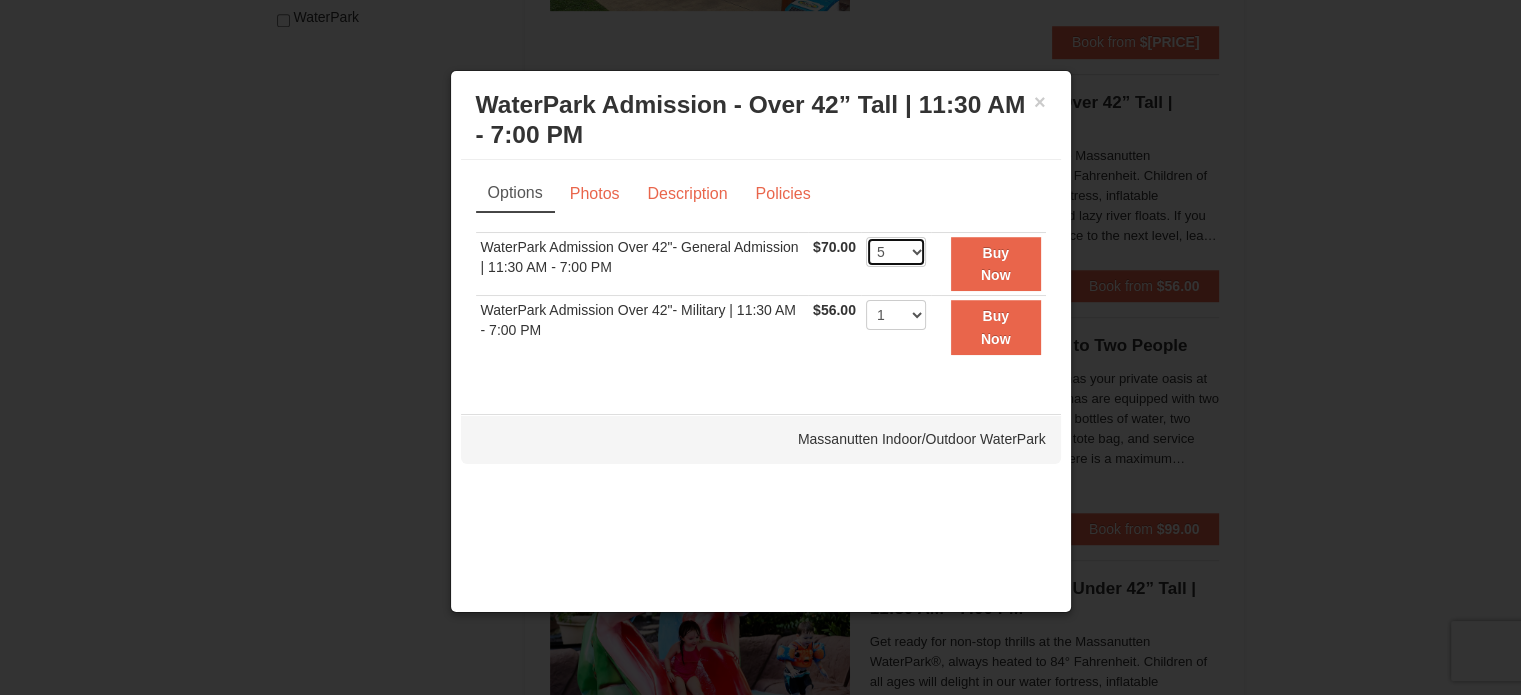 click on "1
2
3
4
5
6
7
8
9
10
11
12
13
14
15
16
17
18
19
20
21 22" at bounding box center (896, 252) 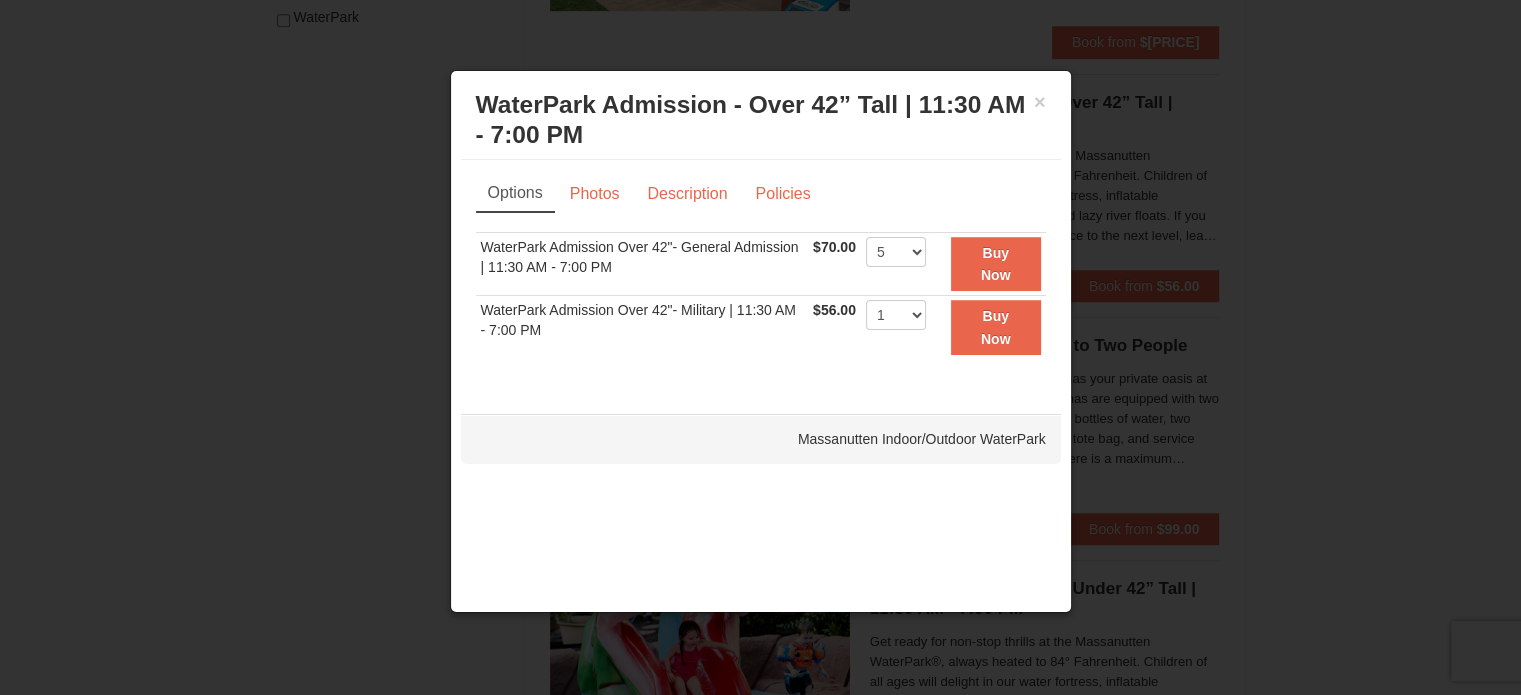 click on "Options
Photos
Description
Policies
Sorry, no matches found.
Please remove some filters, or change your dates to find available options.
WaterPark Admission Over 42"- General Admission | 11:30 AM - 7:00 PM
$70.00
Includes all fees. Tax excluded.
1
2
3
4
5 6 7 8 9 10" at bounding box center (761, 277) 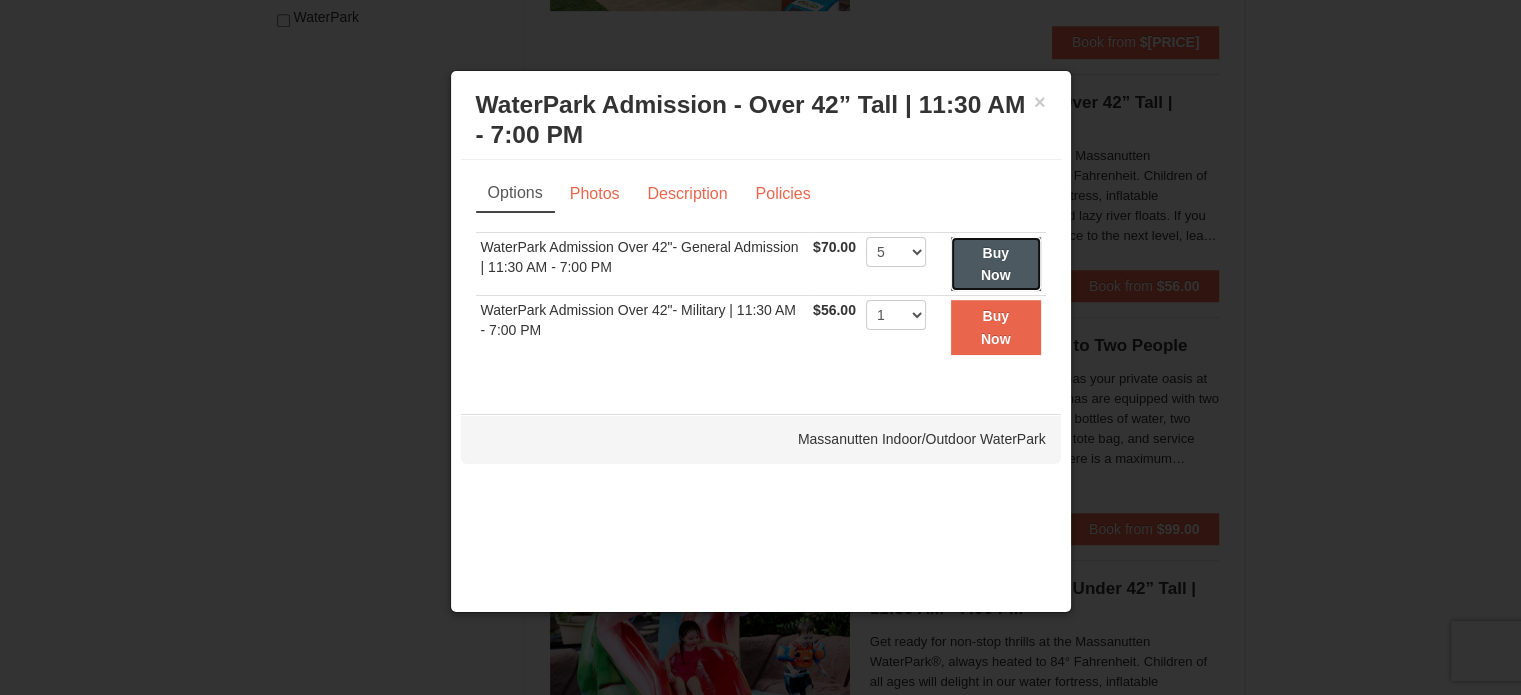 click on "Buy Now" at bounding box center [996, 264] 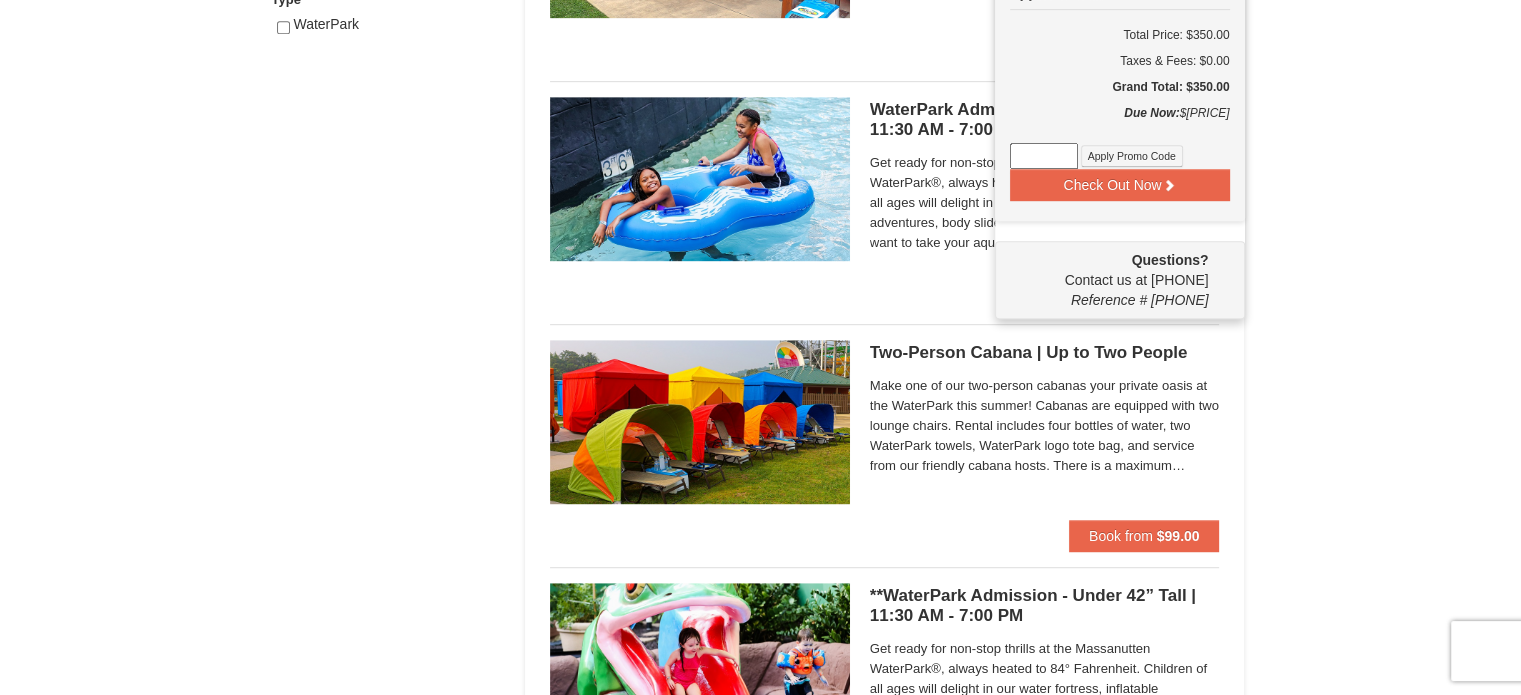 scroll, scrollTop: 1206, scrollLeft: 0, axis: vertical 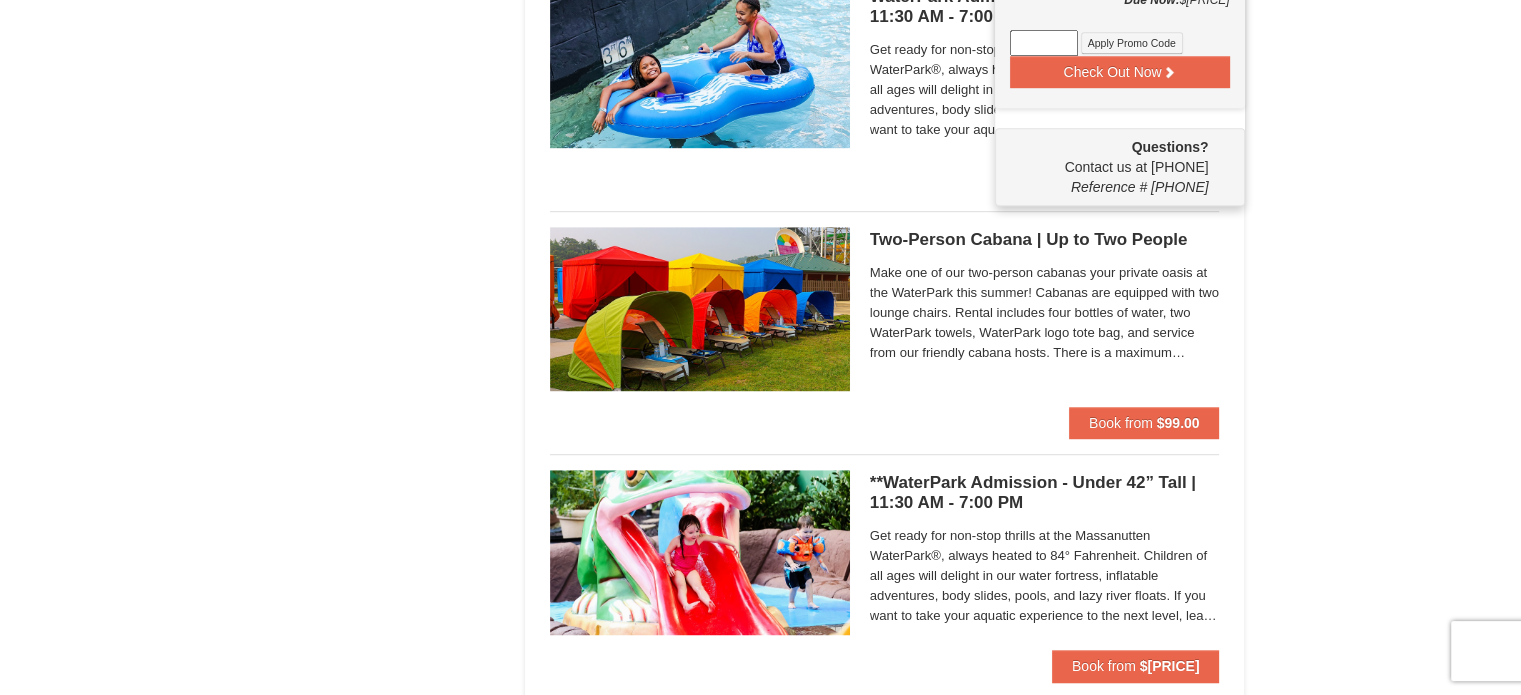 click on "$70.00" at bounding box center [760, 52] 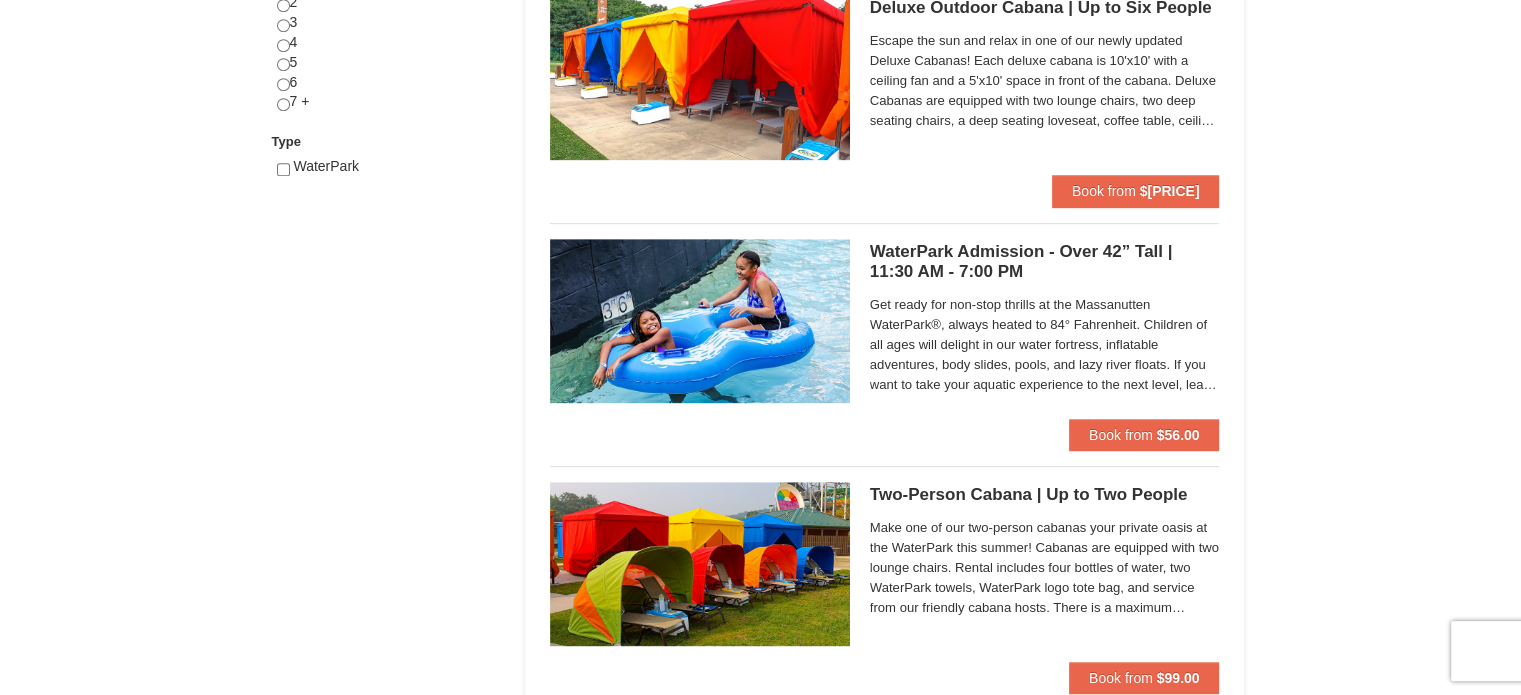 scroll, scrollTop: 906, scrollLeft: 0, axis: vertical 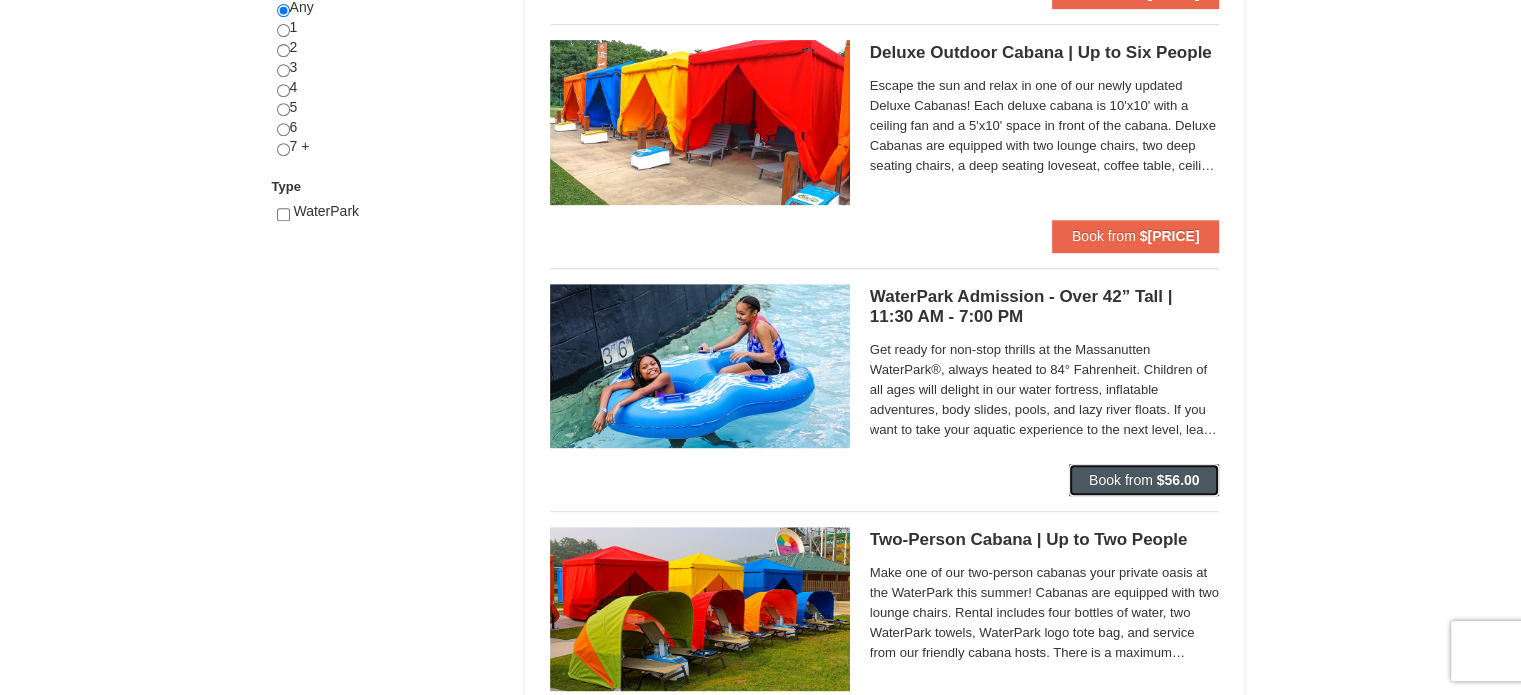 click on "Book from   $[PRICE]" at bounding box center [1144, 480] 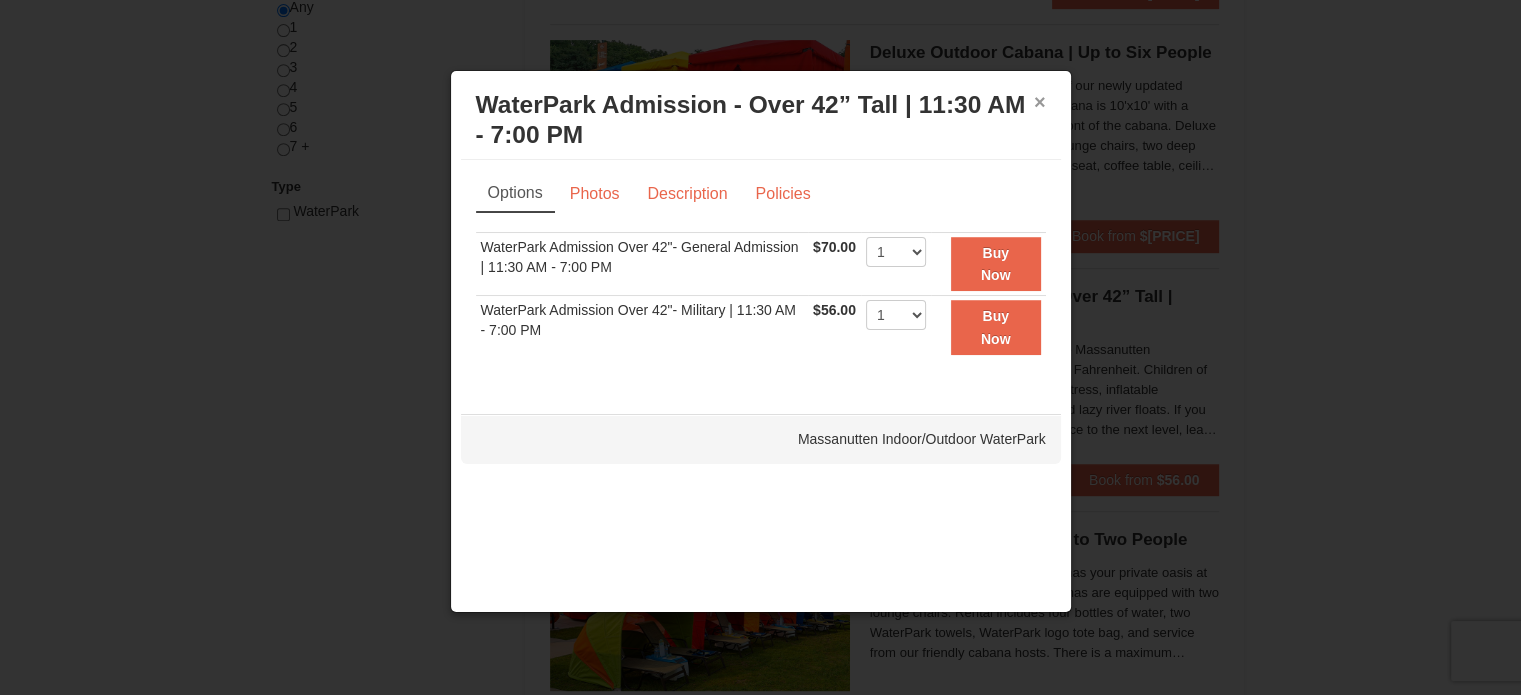 click on "×" at bounding box center (1040, 102) 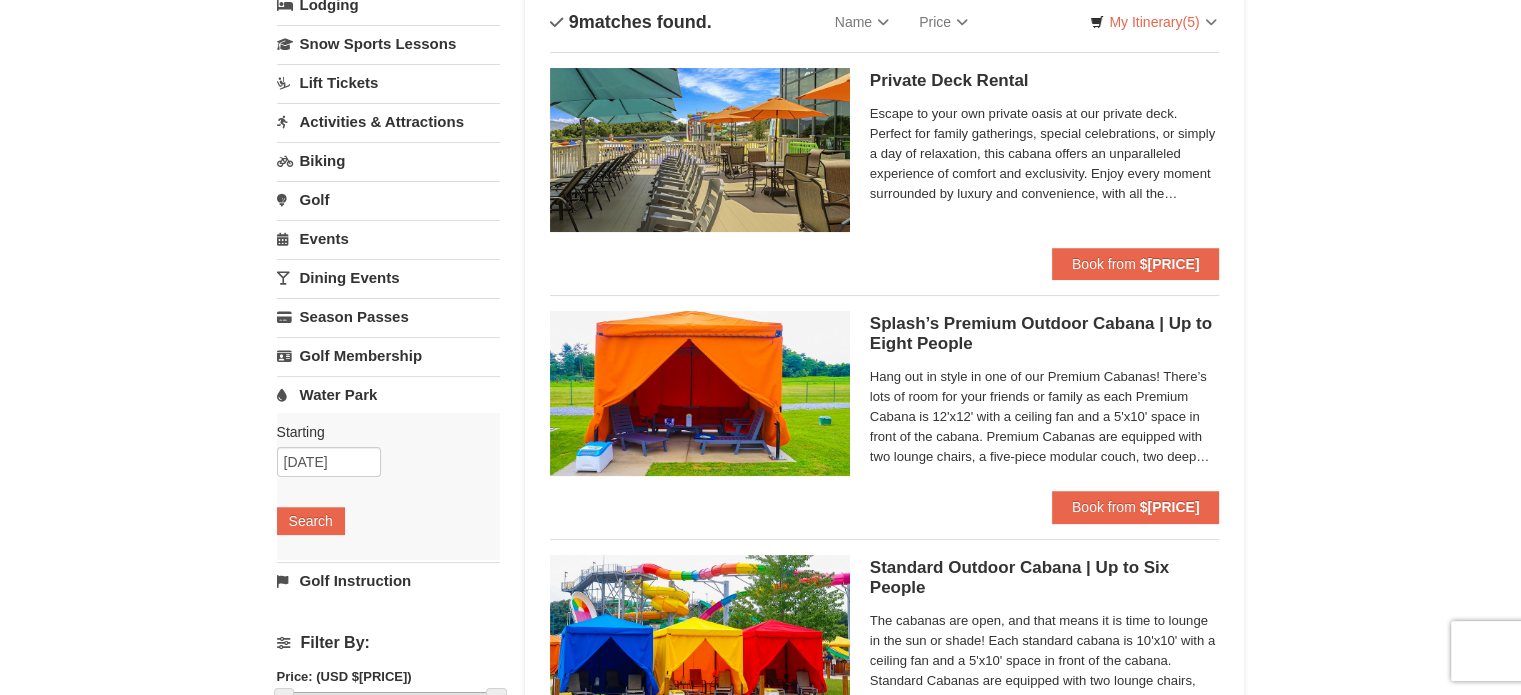 scroll, scrollTop: 0, scrollLeft: 0, axis: both 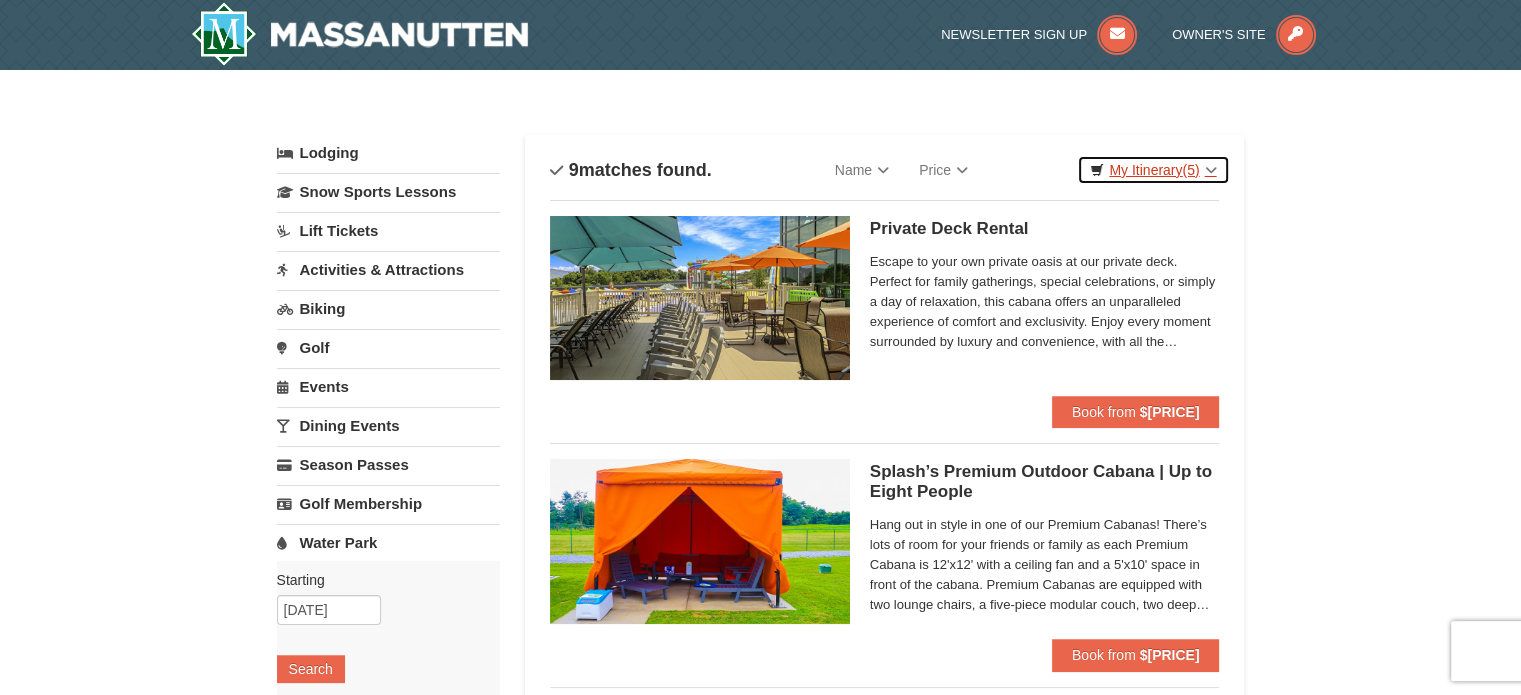 click on "My Itinerary (5)" at bounding box center [0, 0] 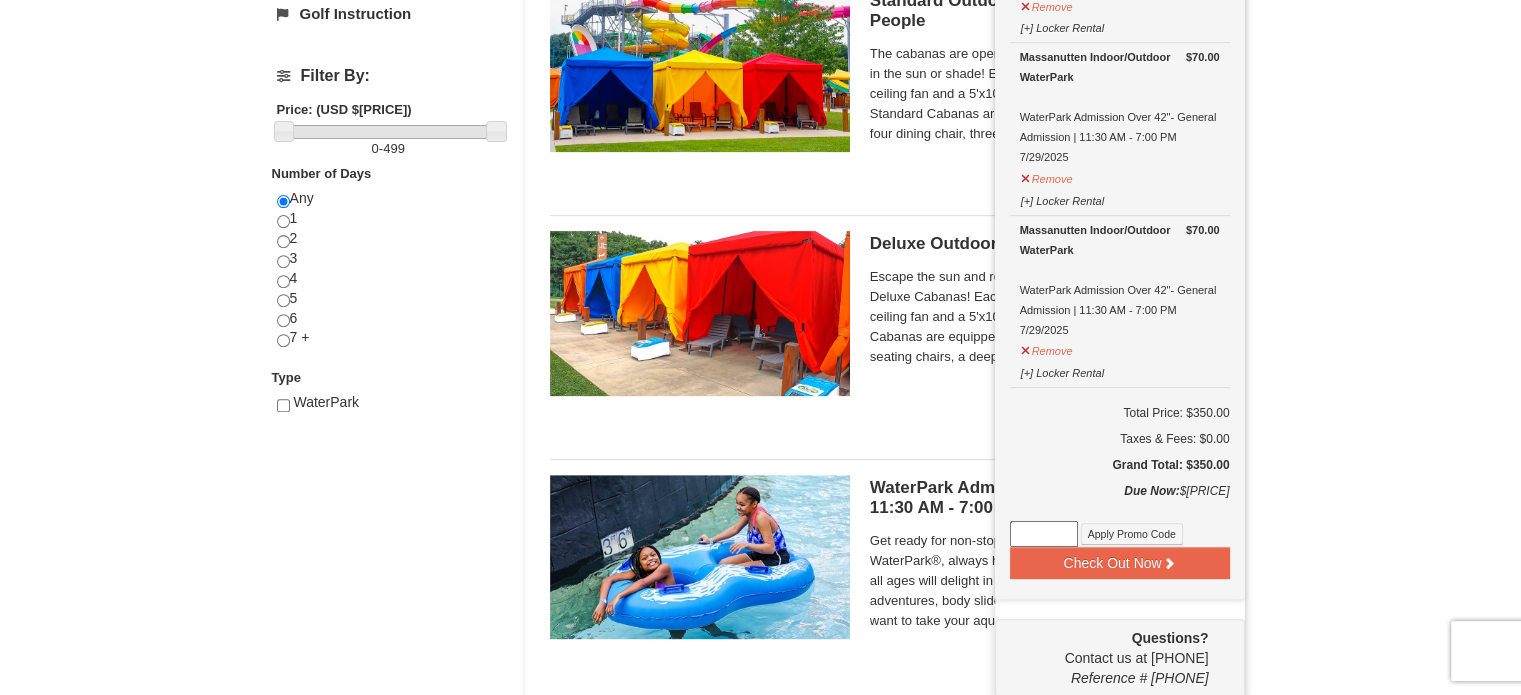 scroll, scrollTop: 800, scrollLeft: 0, axis: vertical 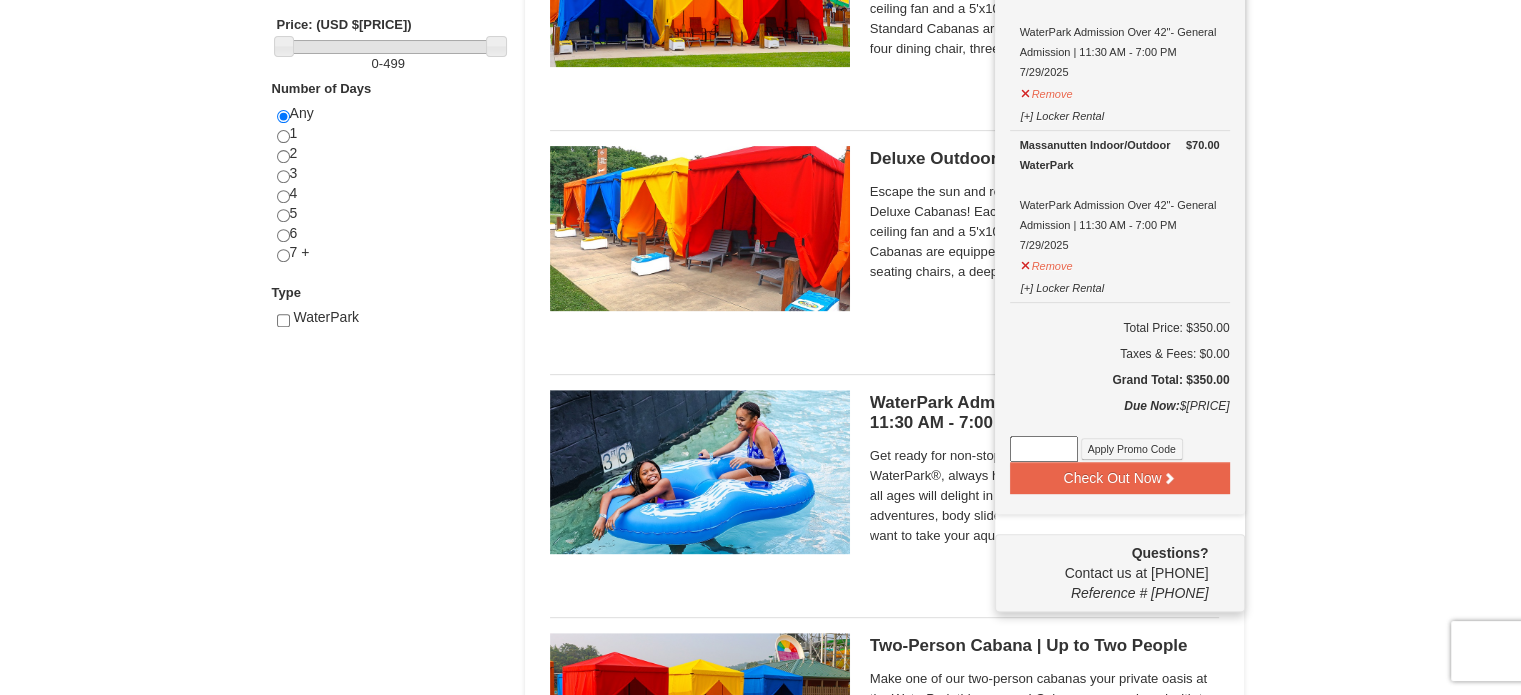 click at bounding box center (1044, 449) 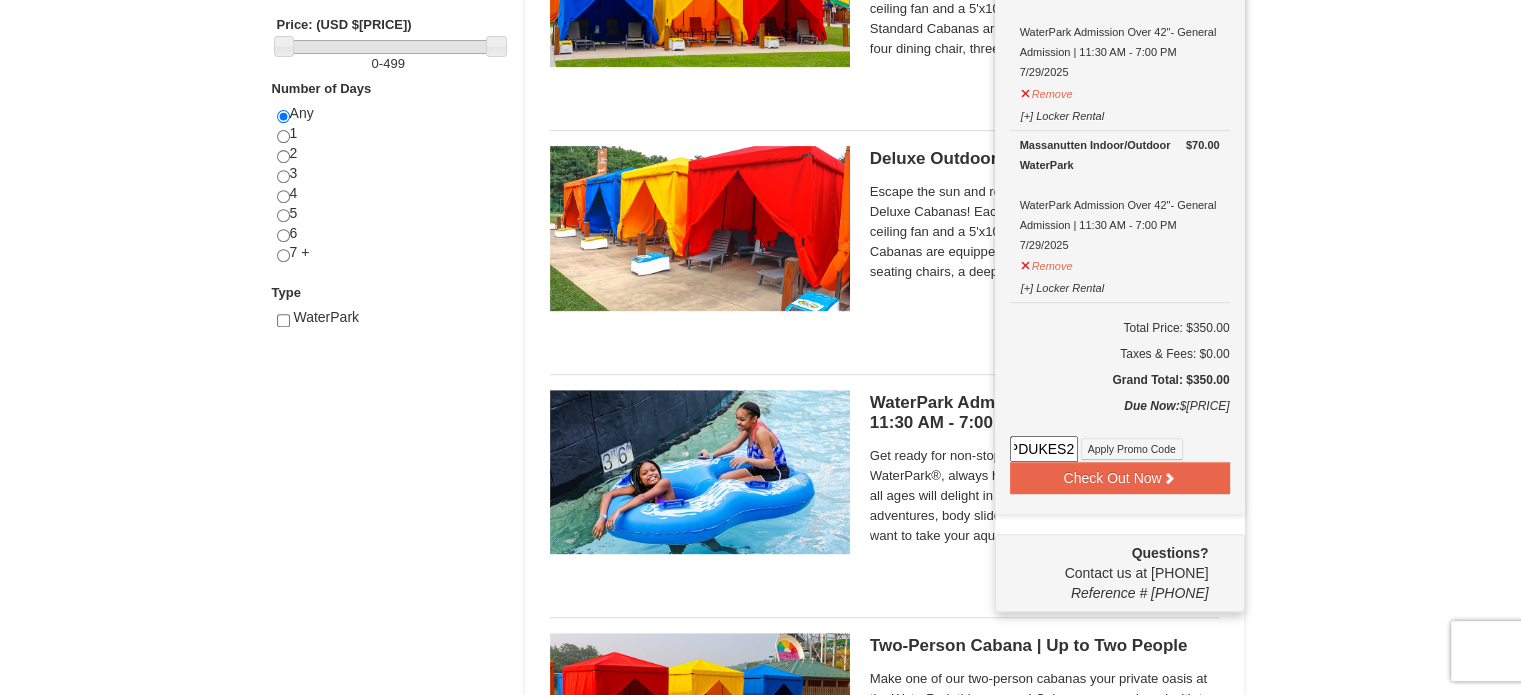 scroll, scrollTop: 0, scrollLeft: 26, axis: horizontal 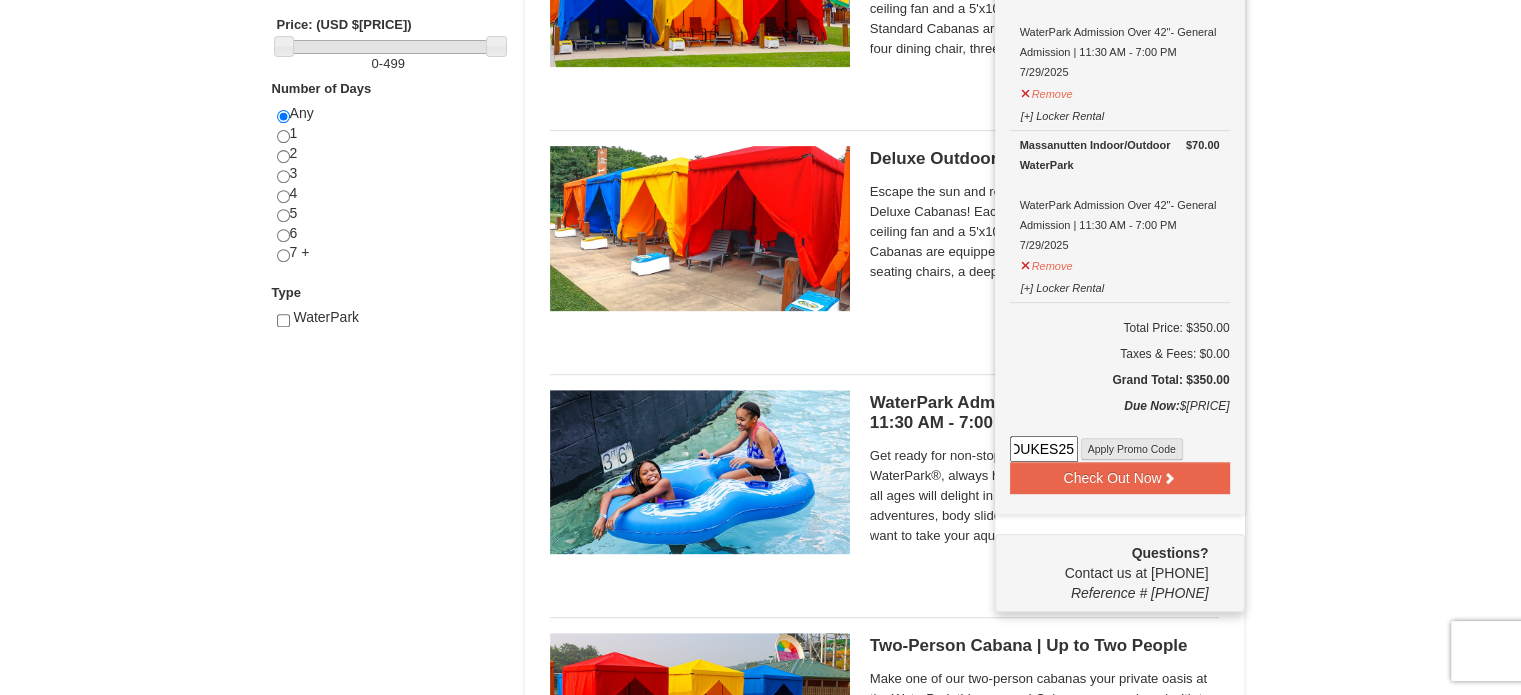 type on "WPDUKES25" 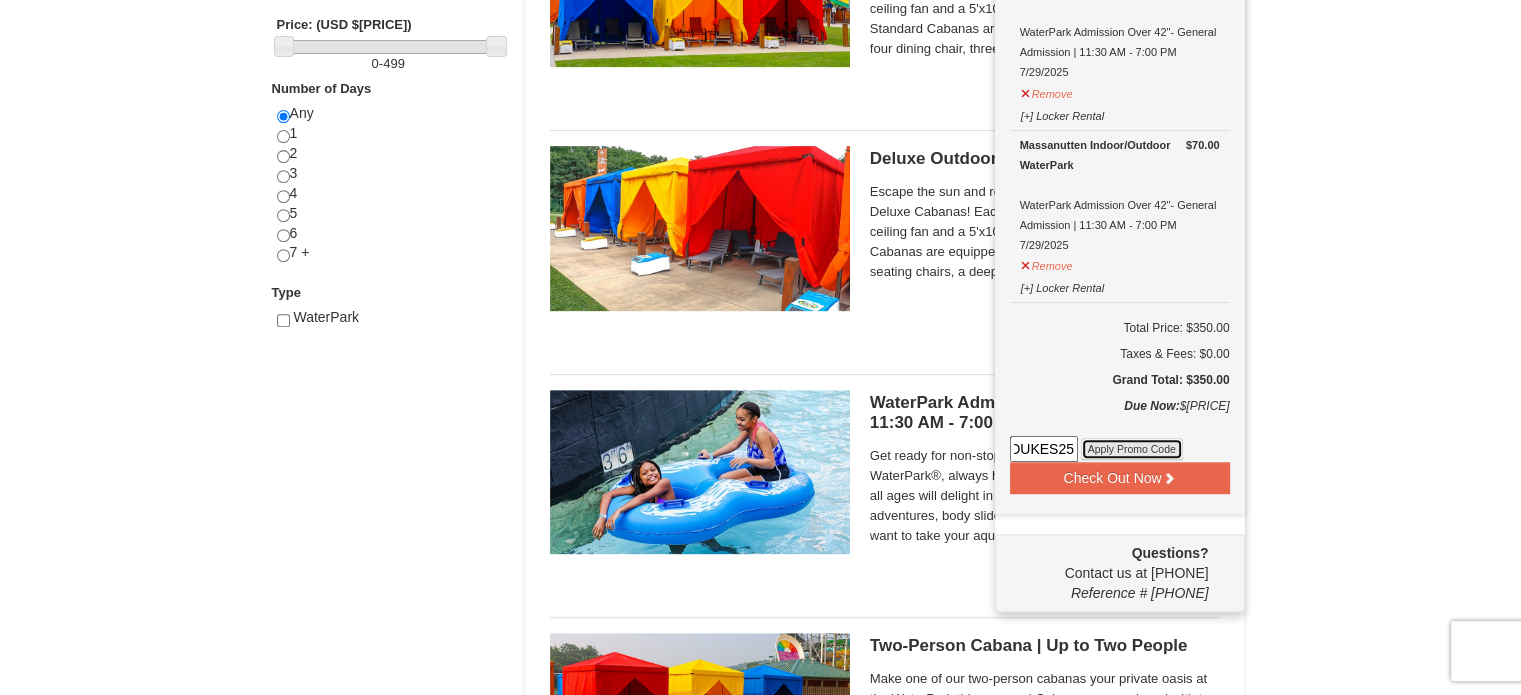 click on "Apply Promo Code" at bounding box center [1132, 449] 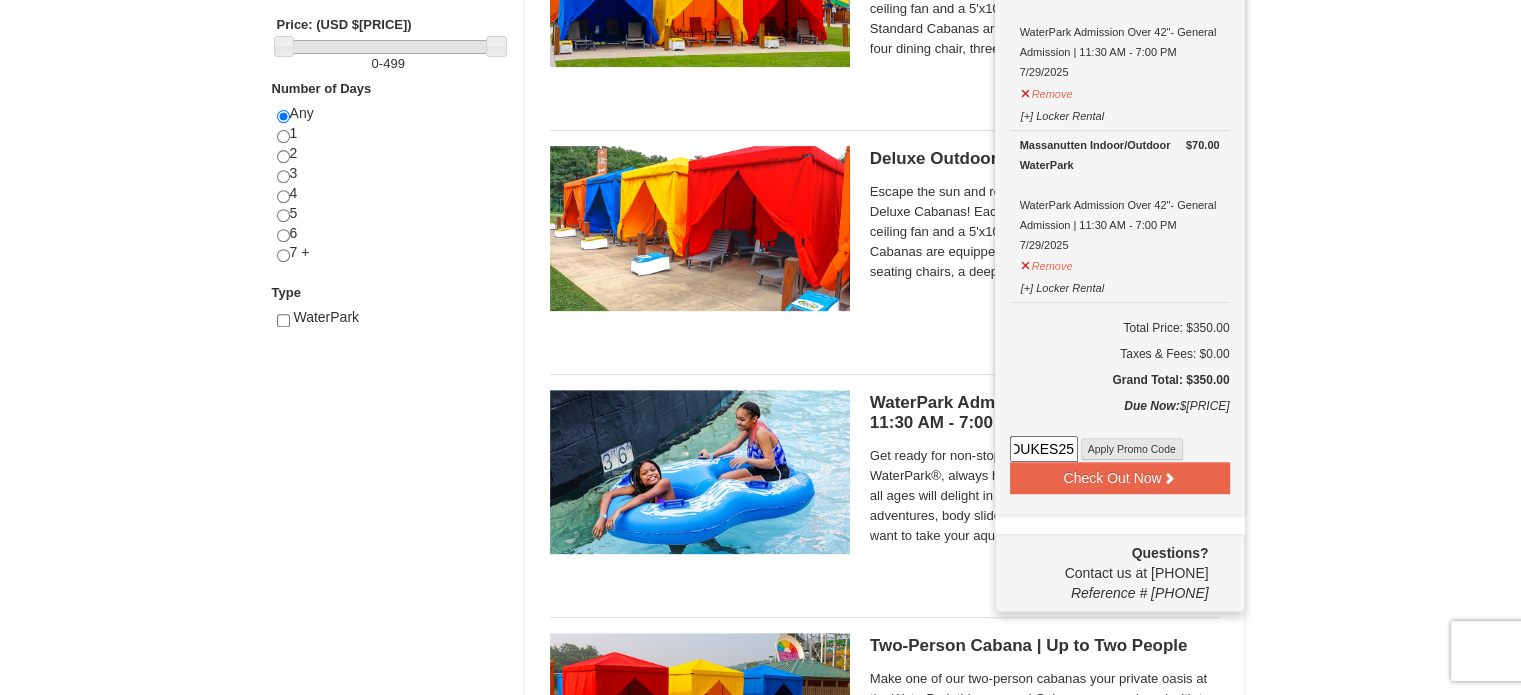 scroll, scrollTop: 0, scrollLeft: 0, axis: both 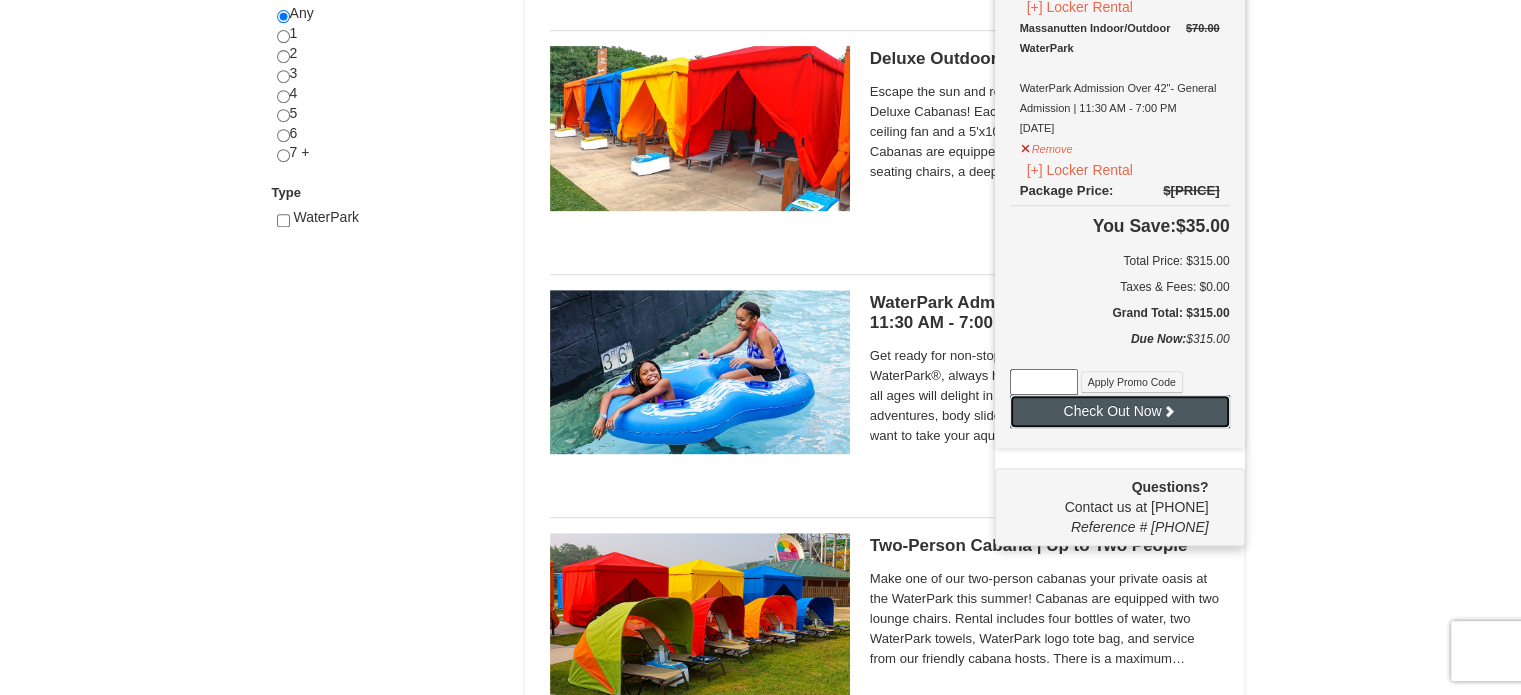 click at bounding box center [1169, 411] 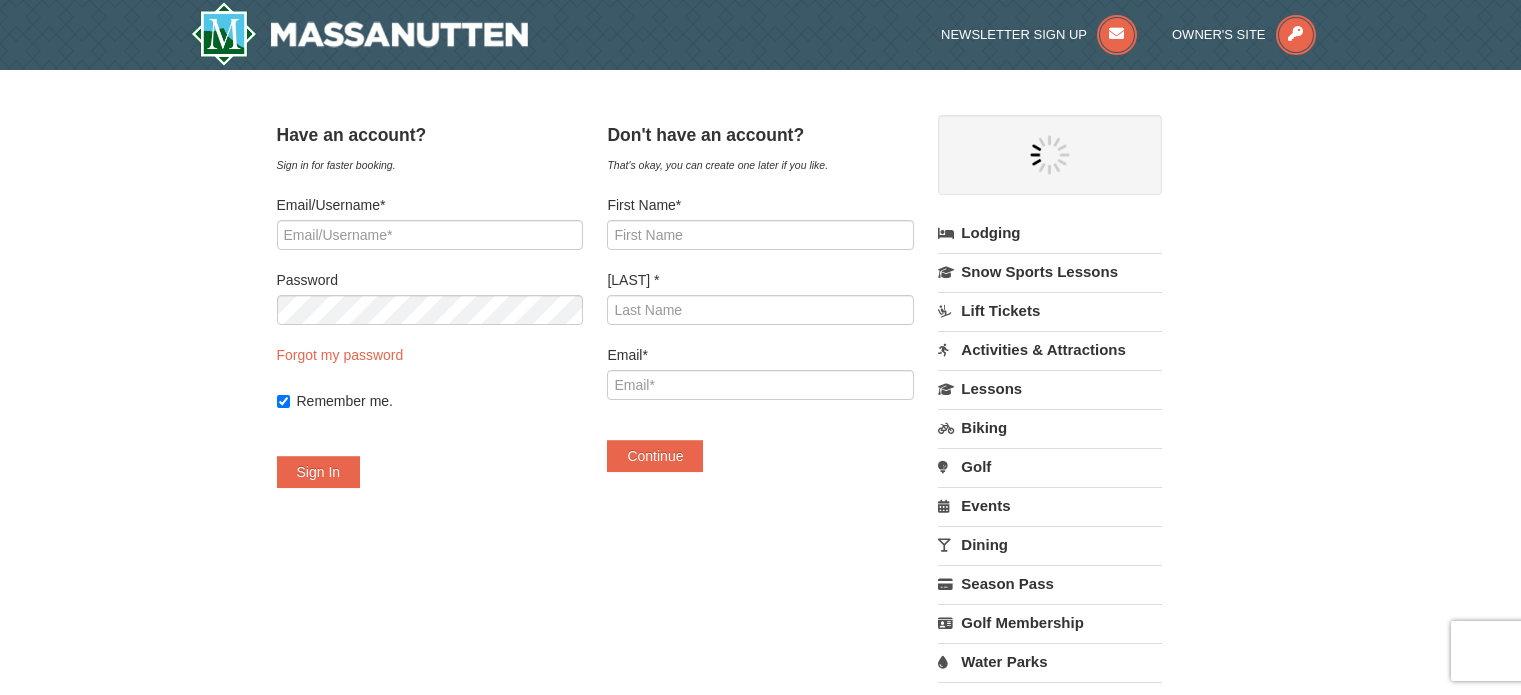scroll, scrollTop: 0, scrollLeft: 0, axis: both 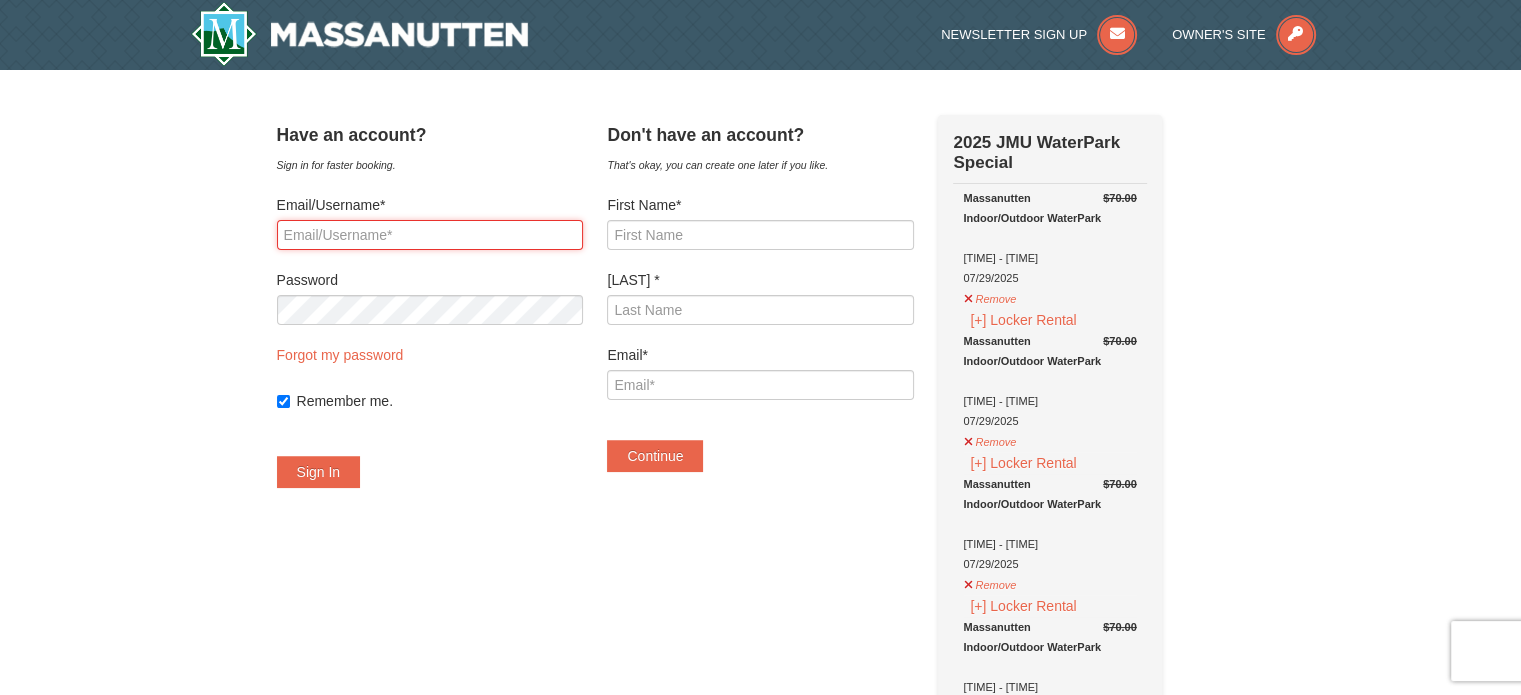 click on "Email/Username*" at bounding box center (430, 235) 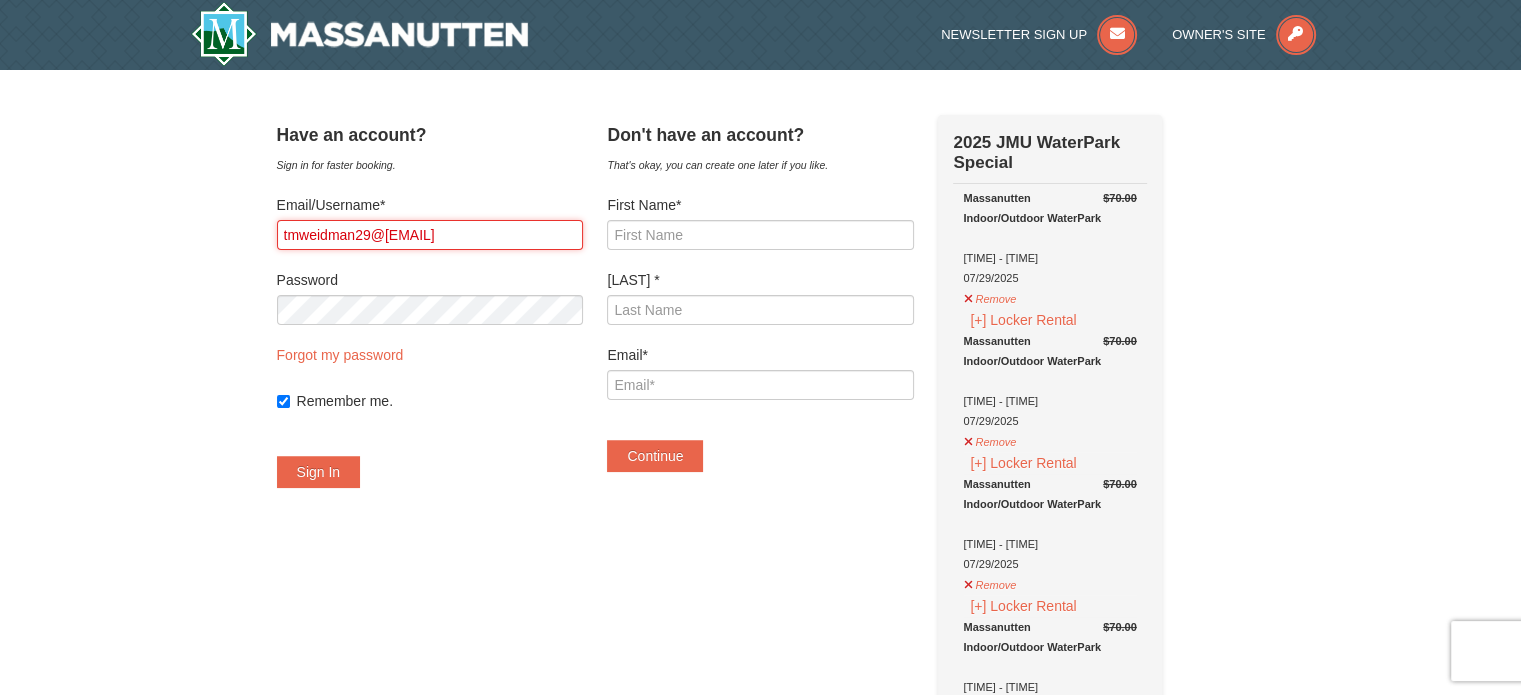 type on "tmweidman29@gmail.com" 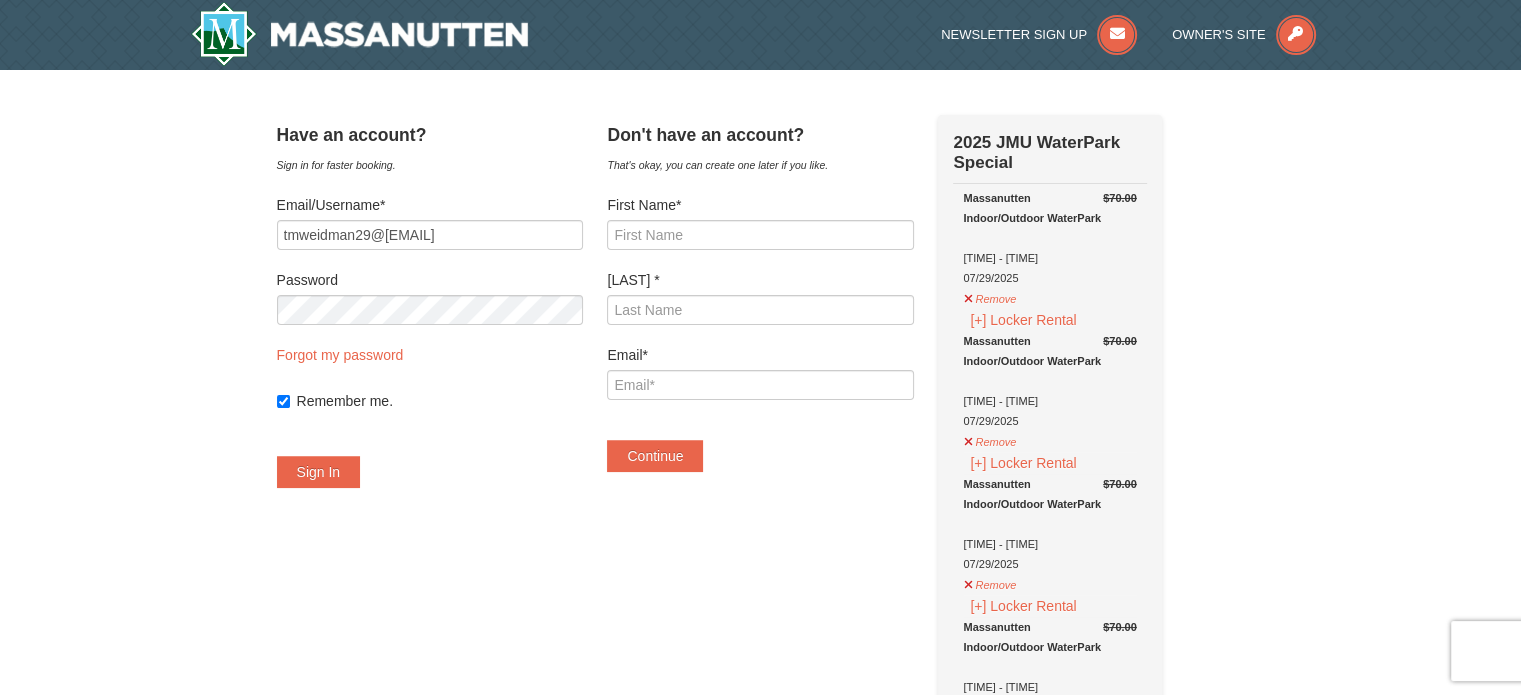 click on "×
Have an account?
Sign in for faster booking.
Email/Username*
tmweidman29@gmail.com
Password
Forgot my password
Remember me.
Sign In" at bounding box center (760, 907) 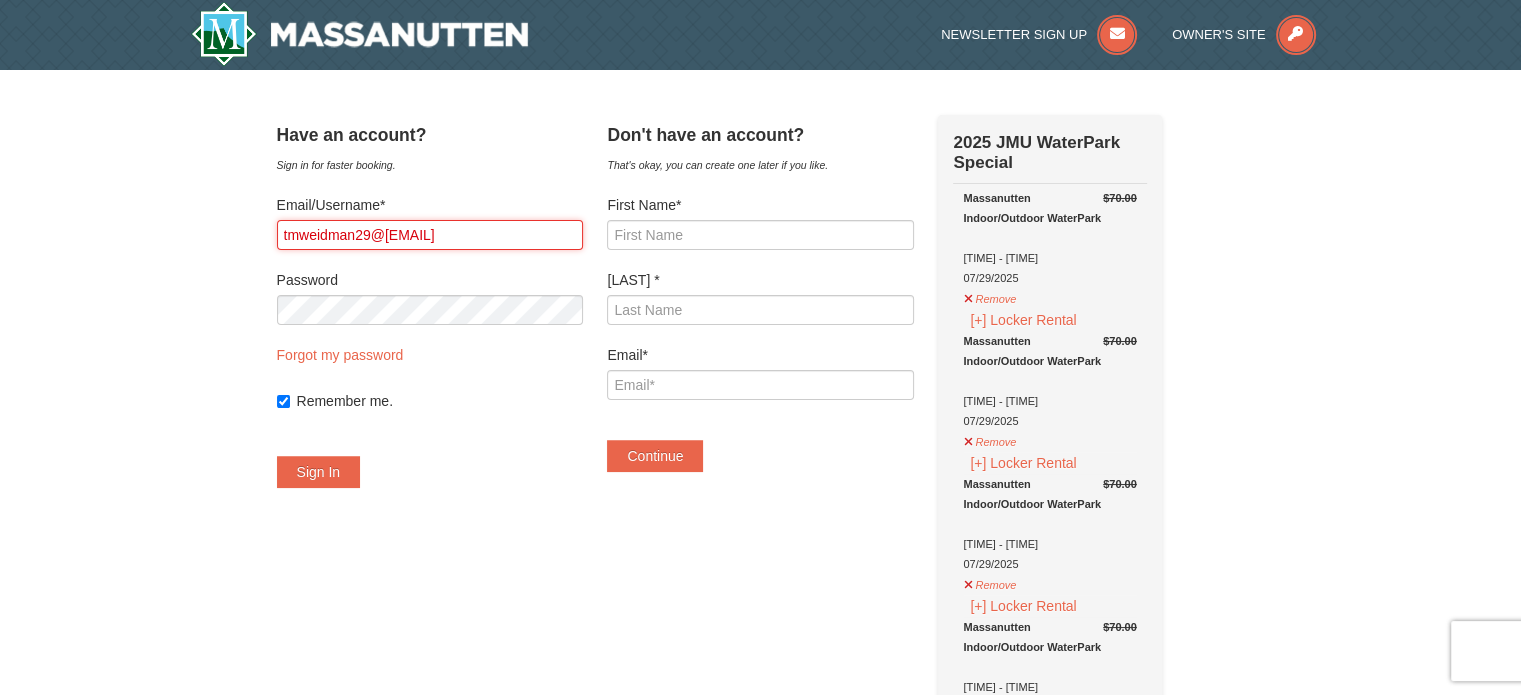 click on "tmweidman29@gmail.com" at bounding box center (430, 235) 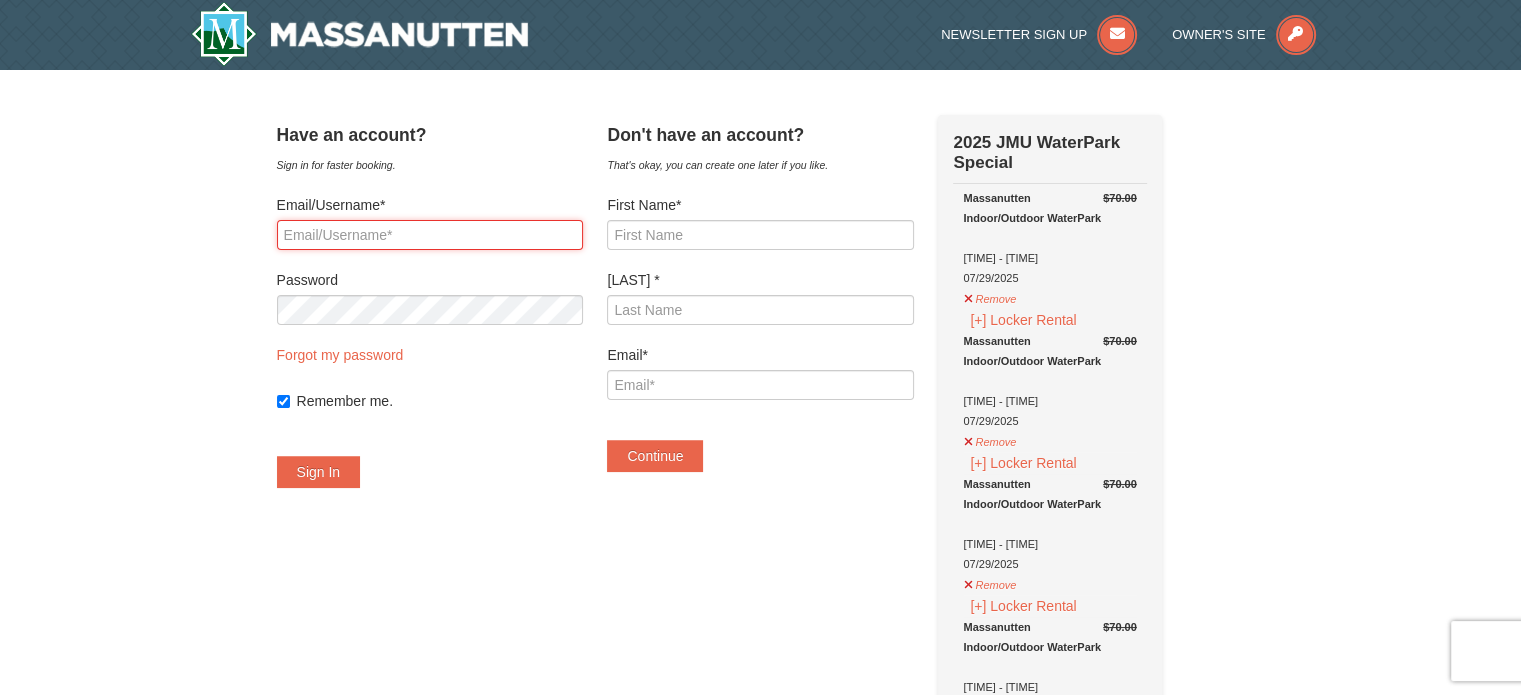type 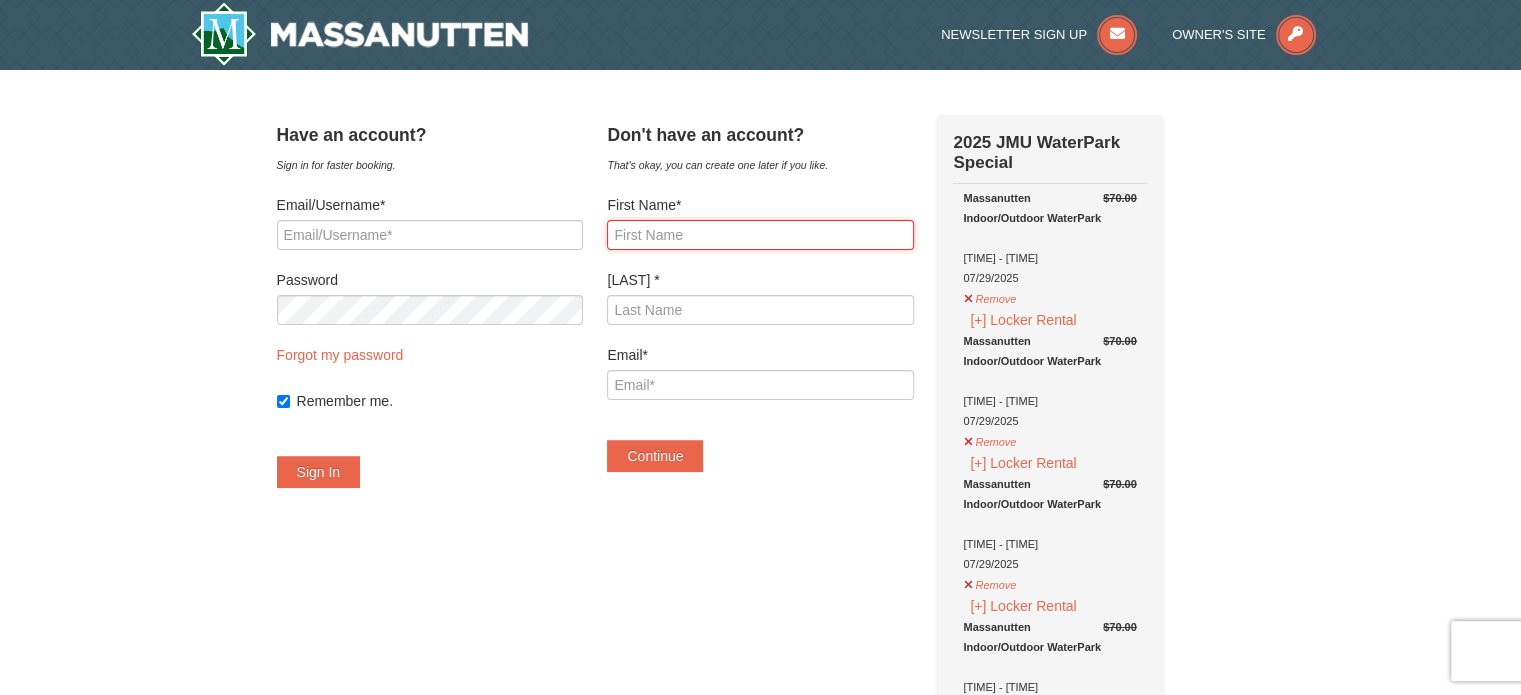 click on "First Name*" at bounding box center (760, 235) 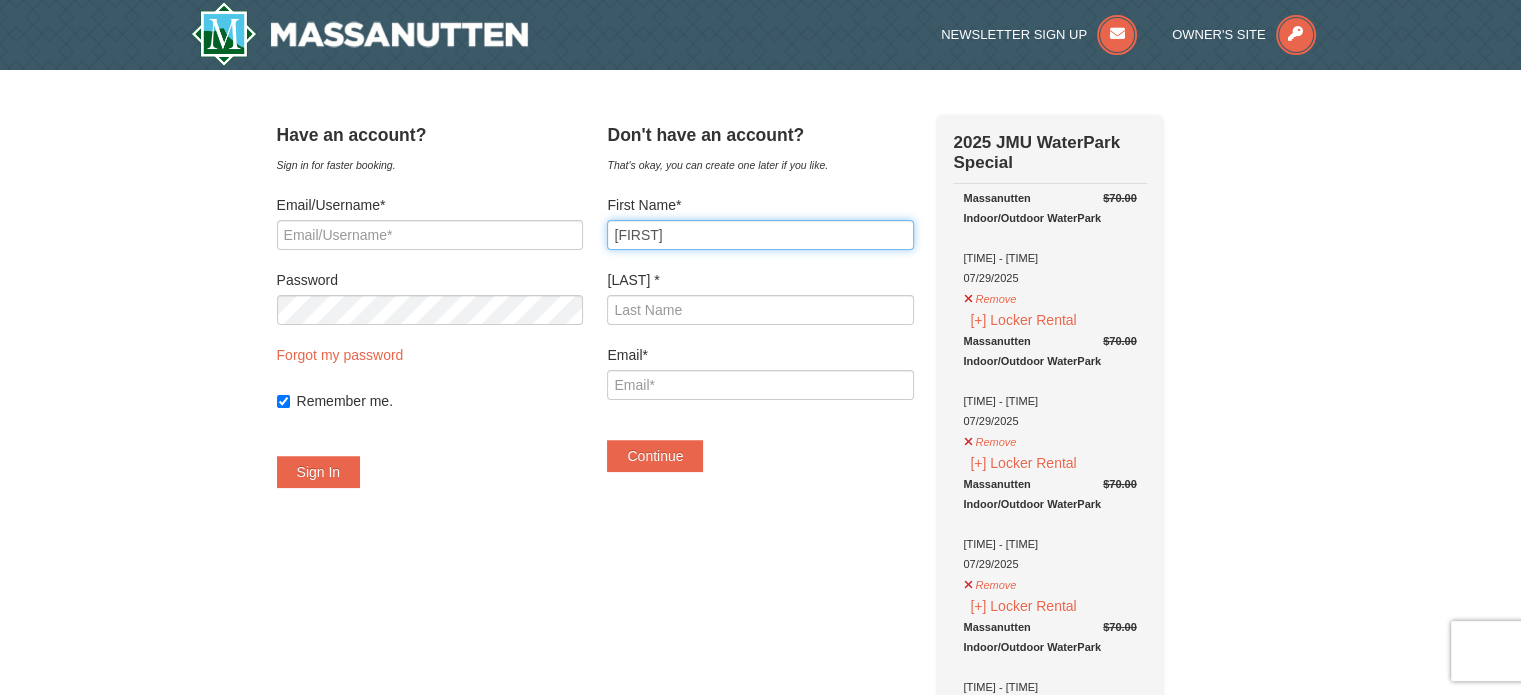 type on "Toni" 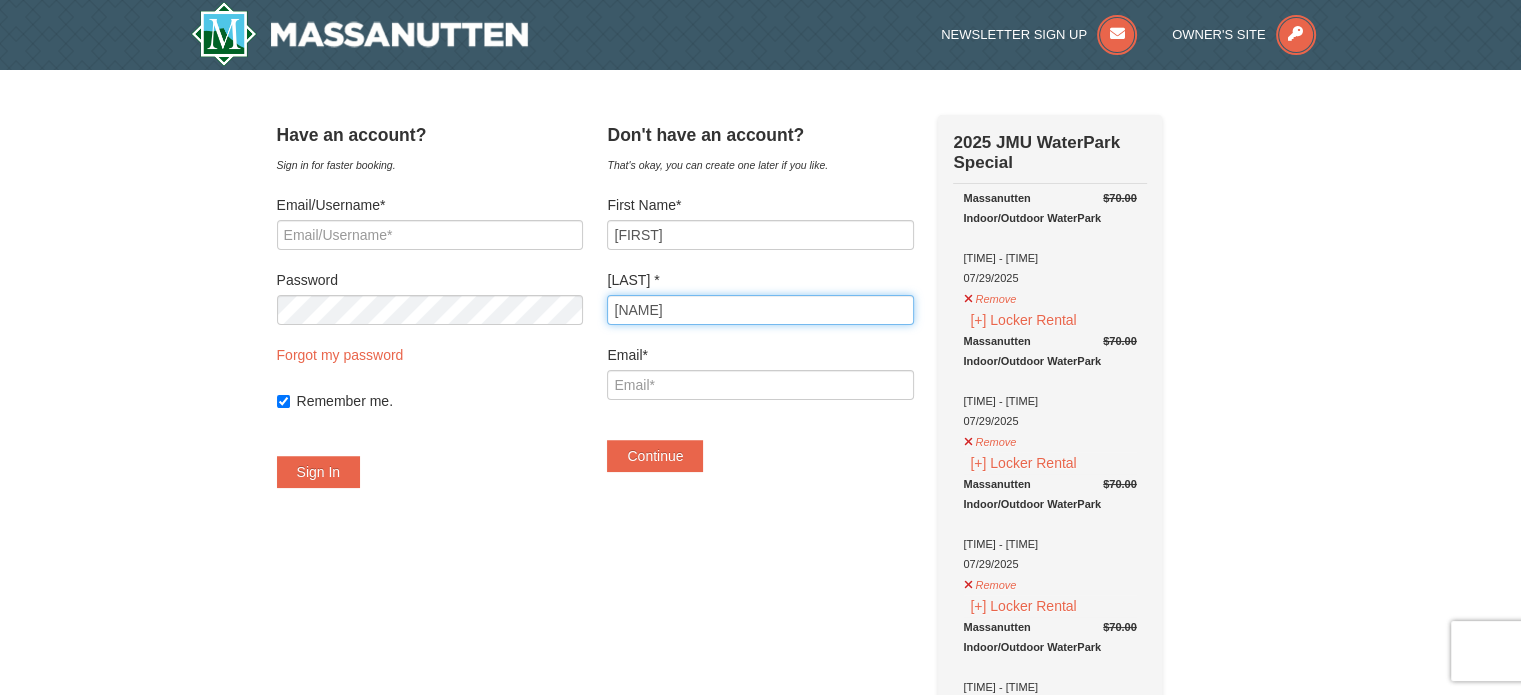 type on "Weidman" 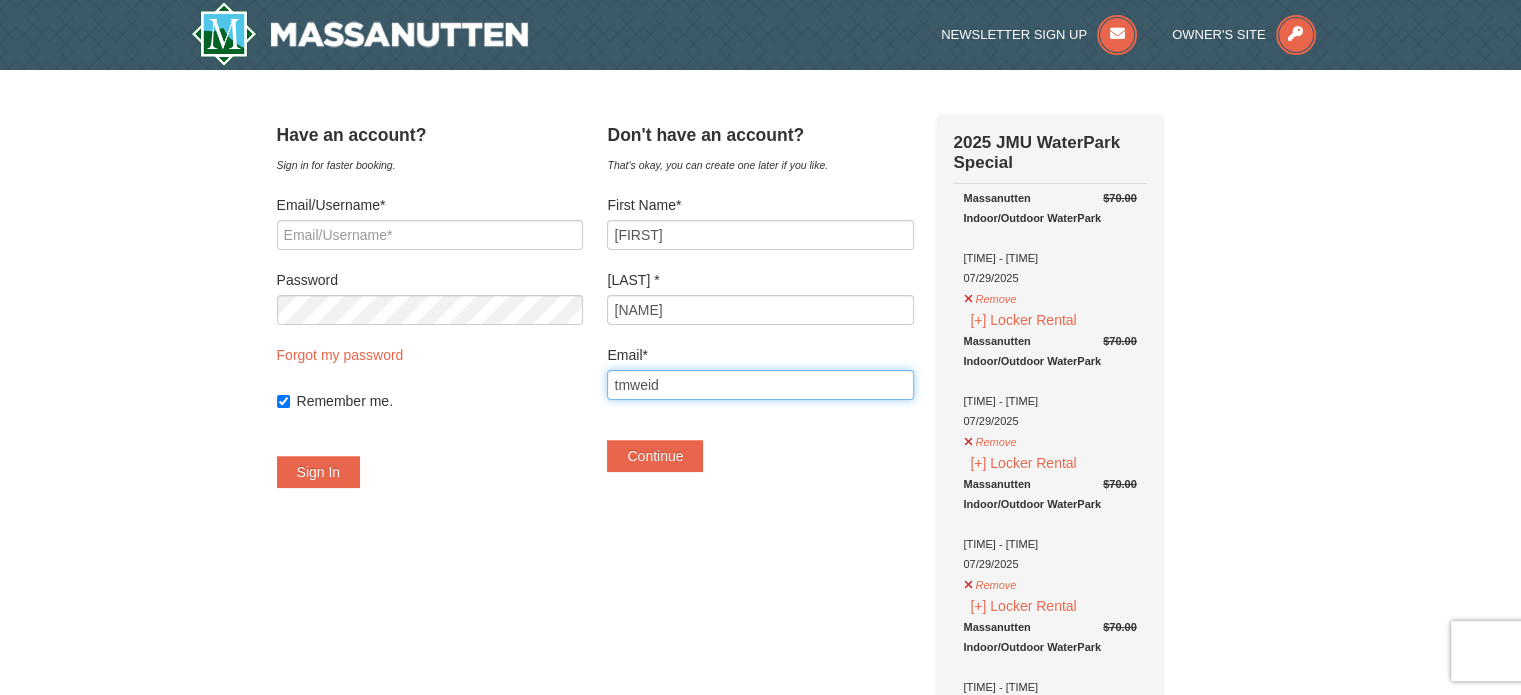 type on "tmweidman29@gmail.com" 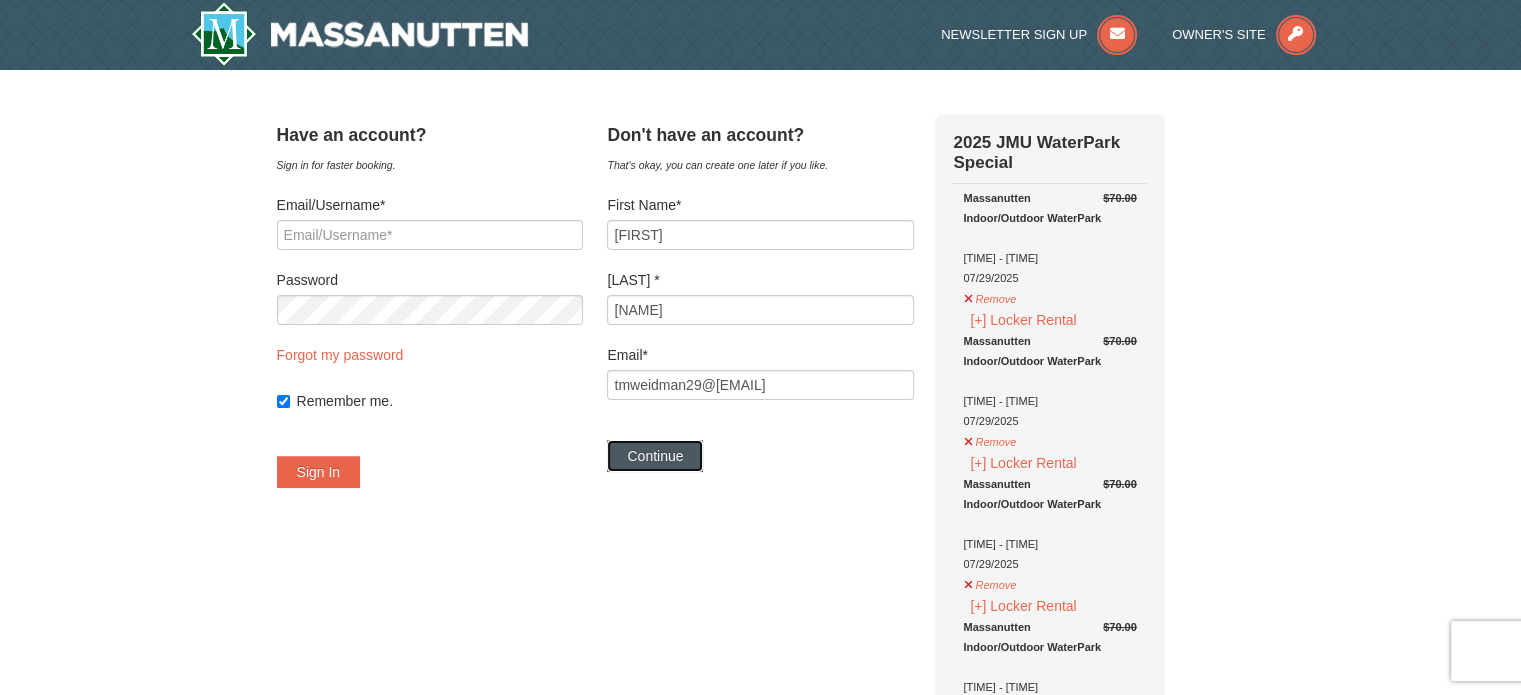 click on "••••••••" at bounding box center [655, 456] 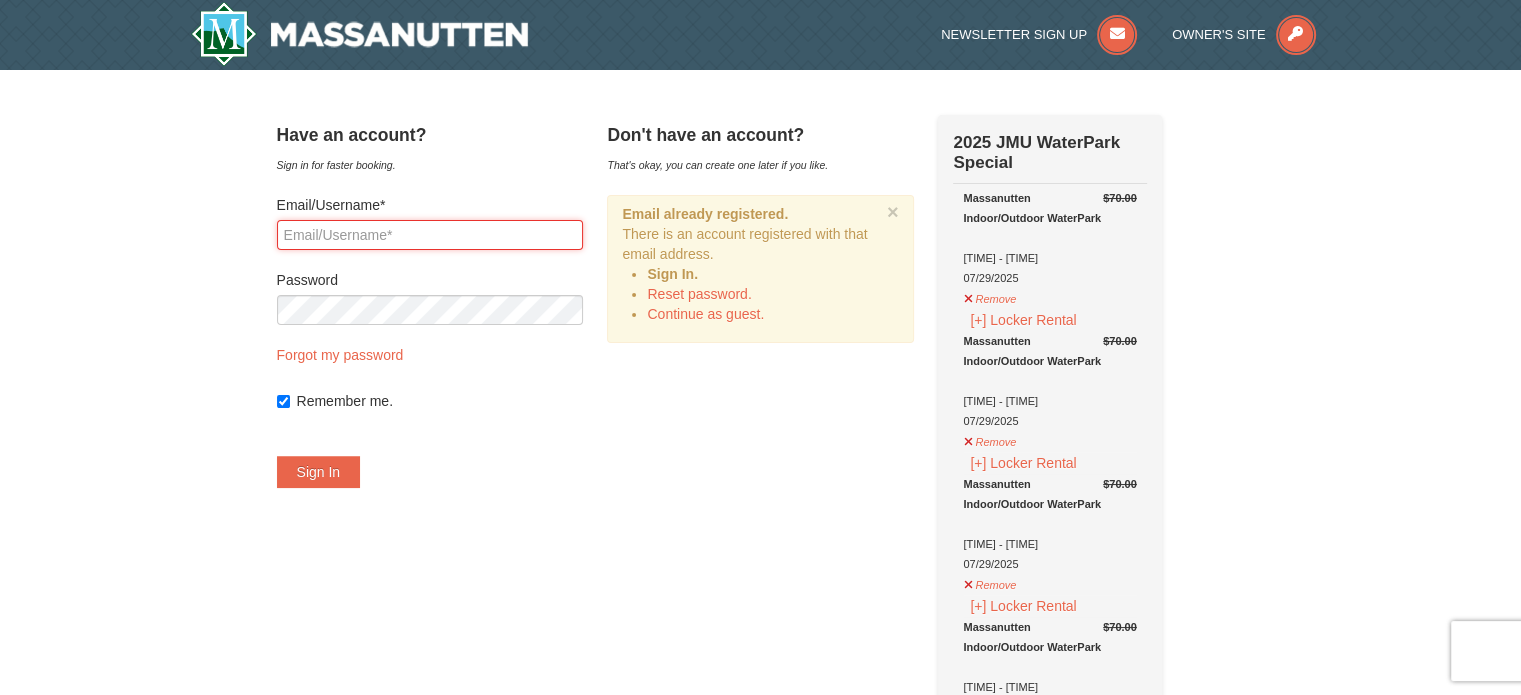 click on "Email/Username*" at bounding box center [430, 235] 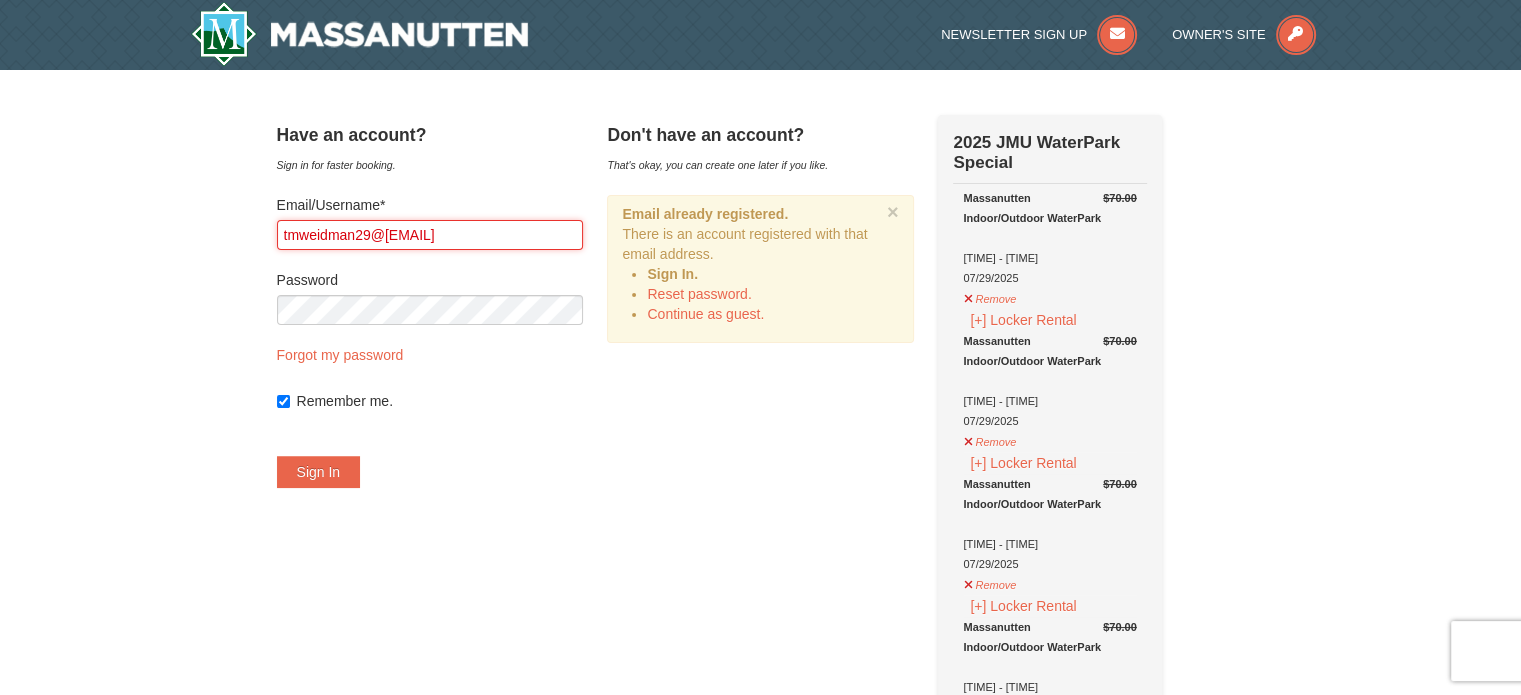 type on "tmweidman29@gmail.com" 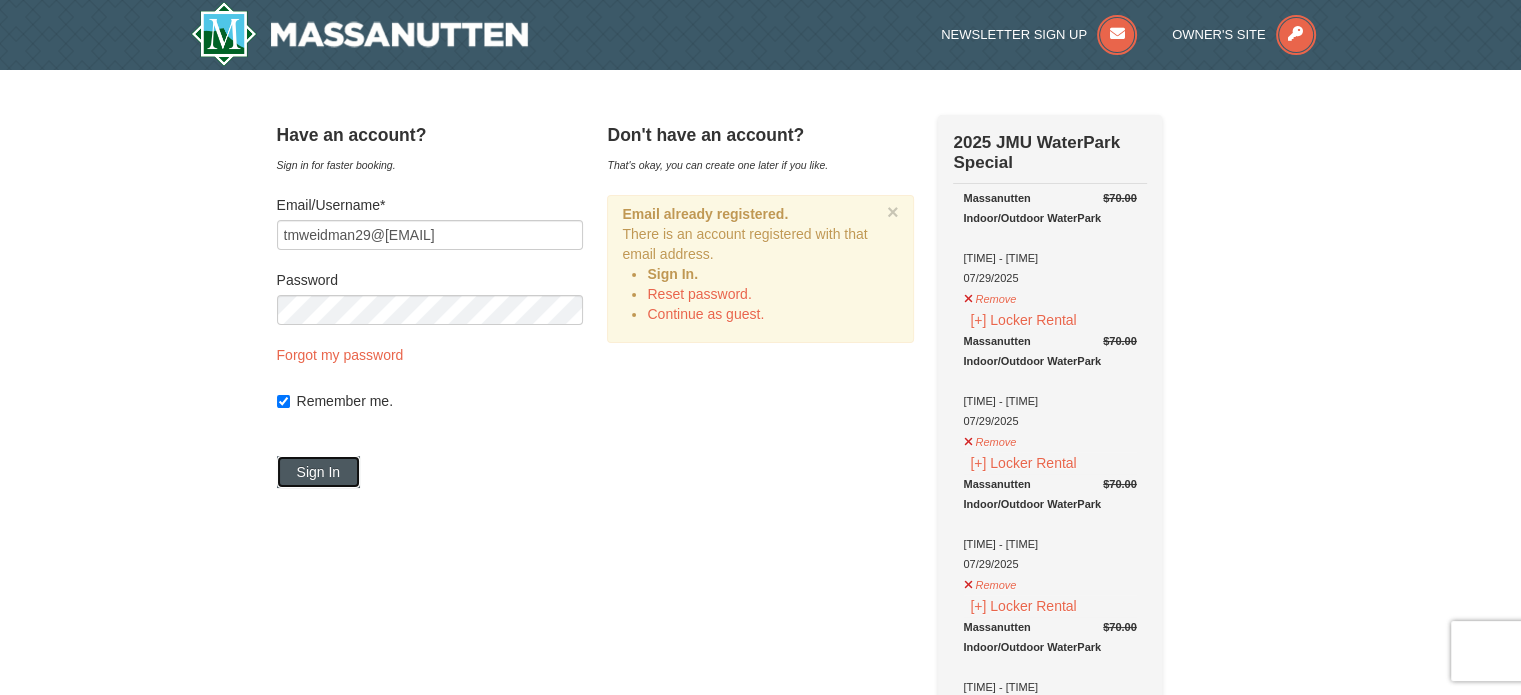 click on "Sign In" at bounding box center (319, 472) 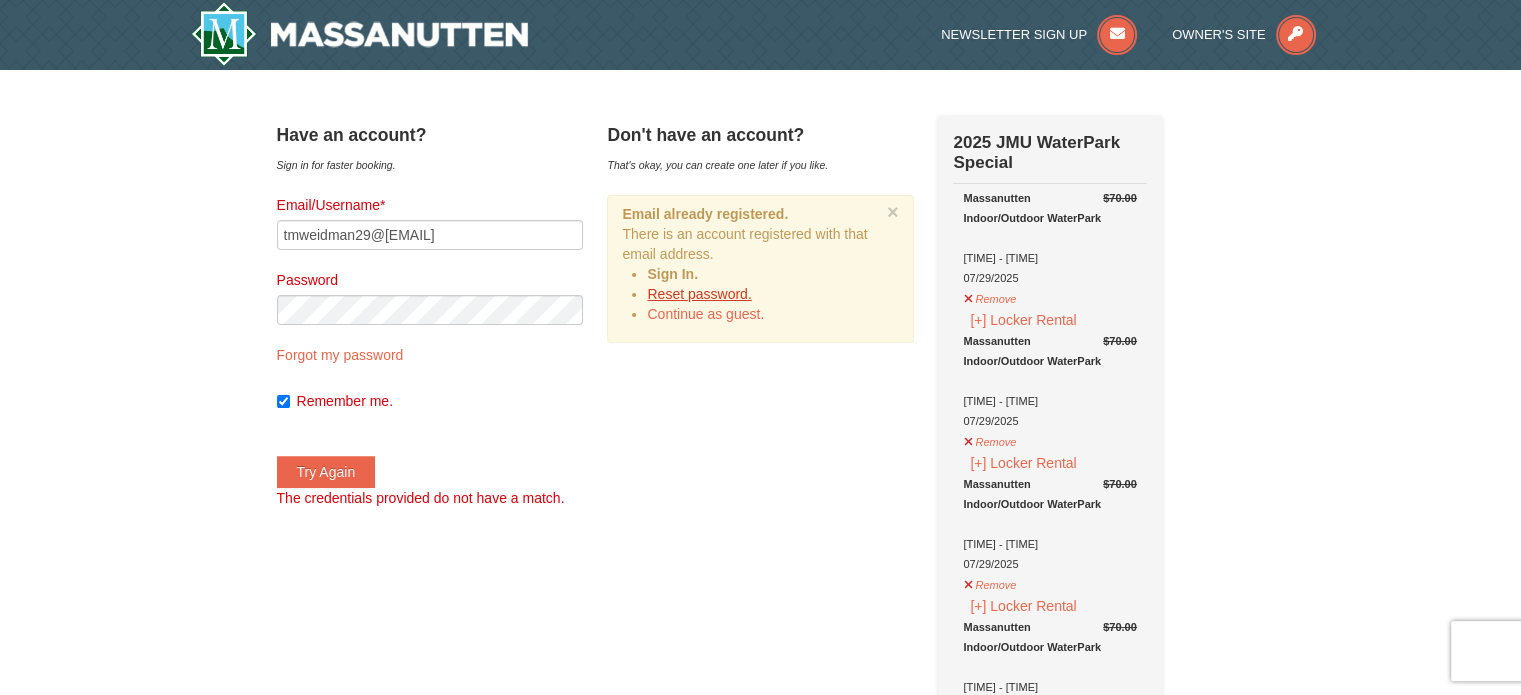click on "Reset password." at bounding box center (699, 294) 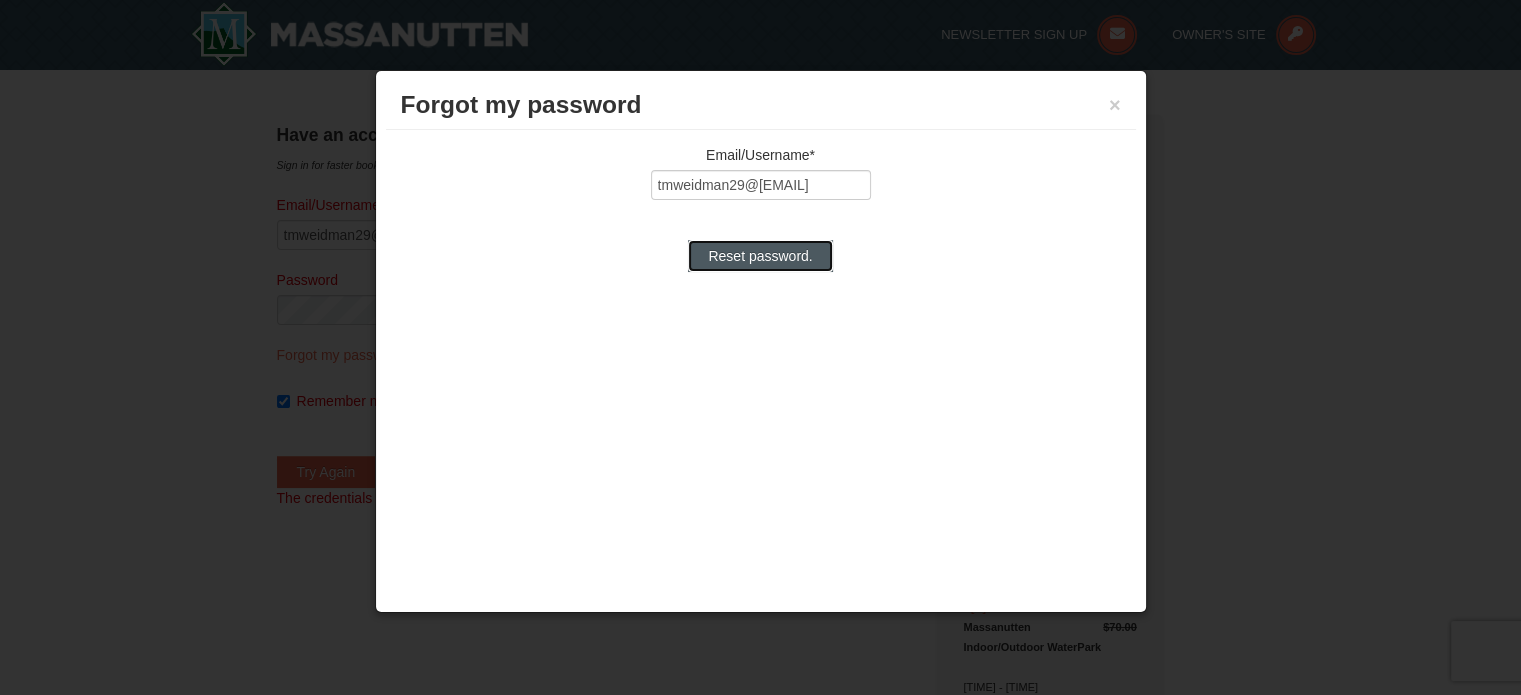 drag, startPoint x: 736, startPoint y: 244, endPoint x: 742, endPoint y: 222, distance: 22.803509 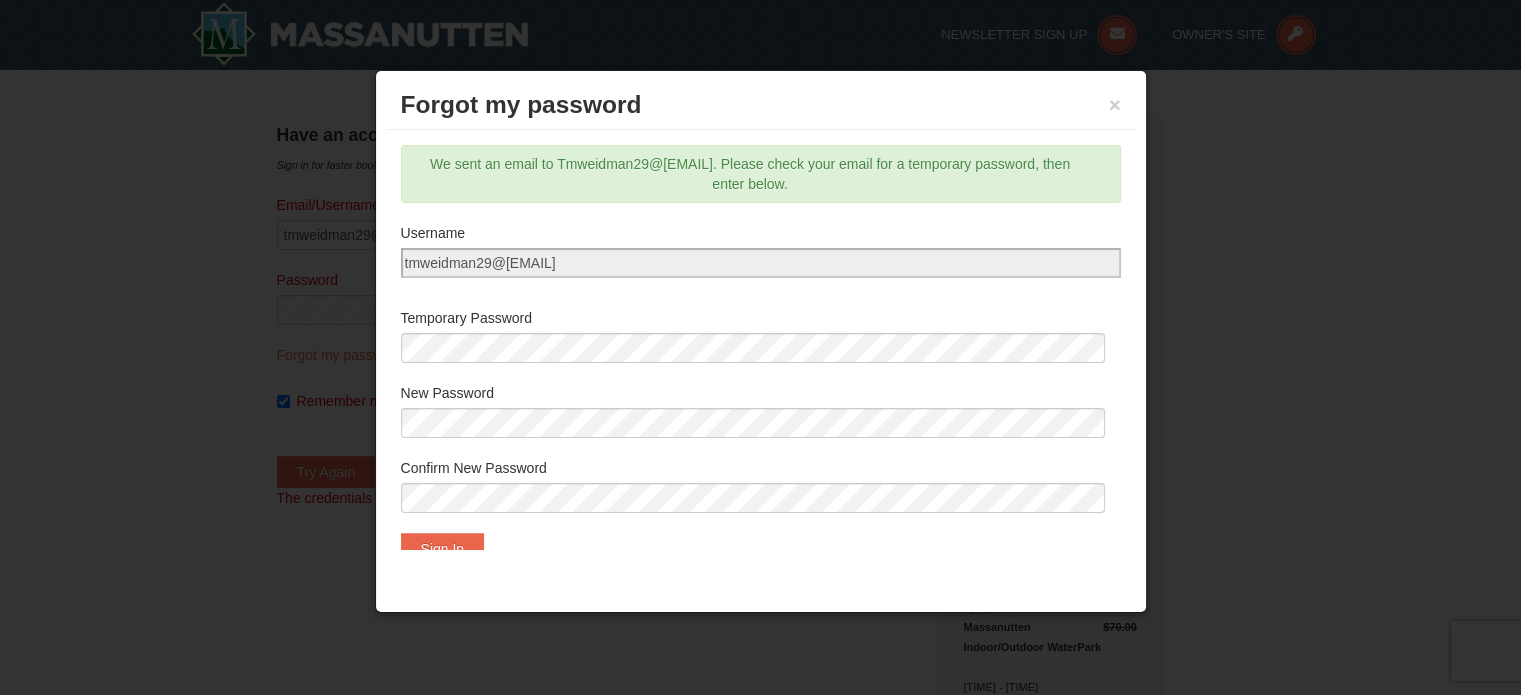 click on "Temporary Password" at bounding box center (761, 318) 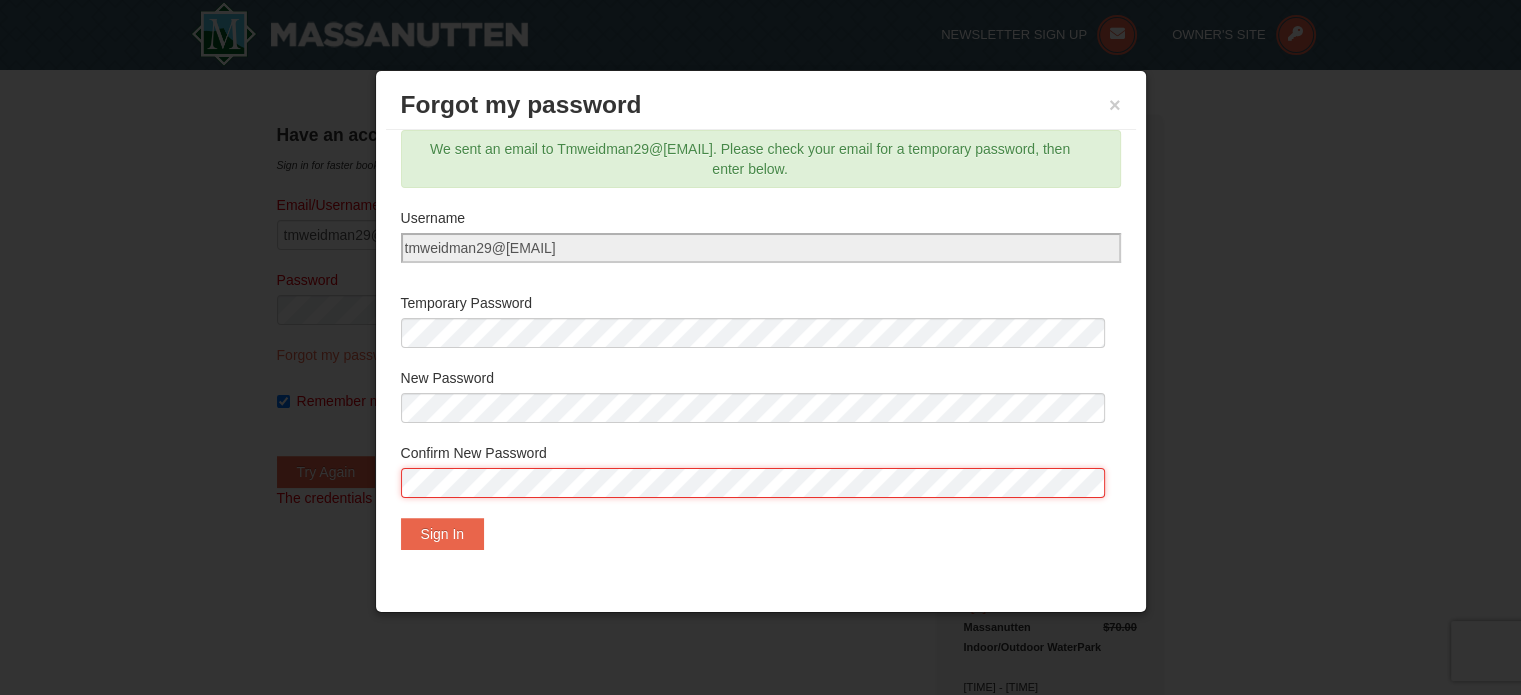 scroll, scrollTop: 28, scrollLeft: 0, axis: vertical 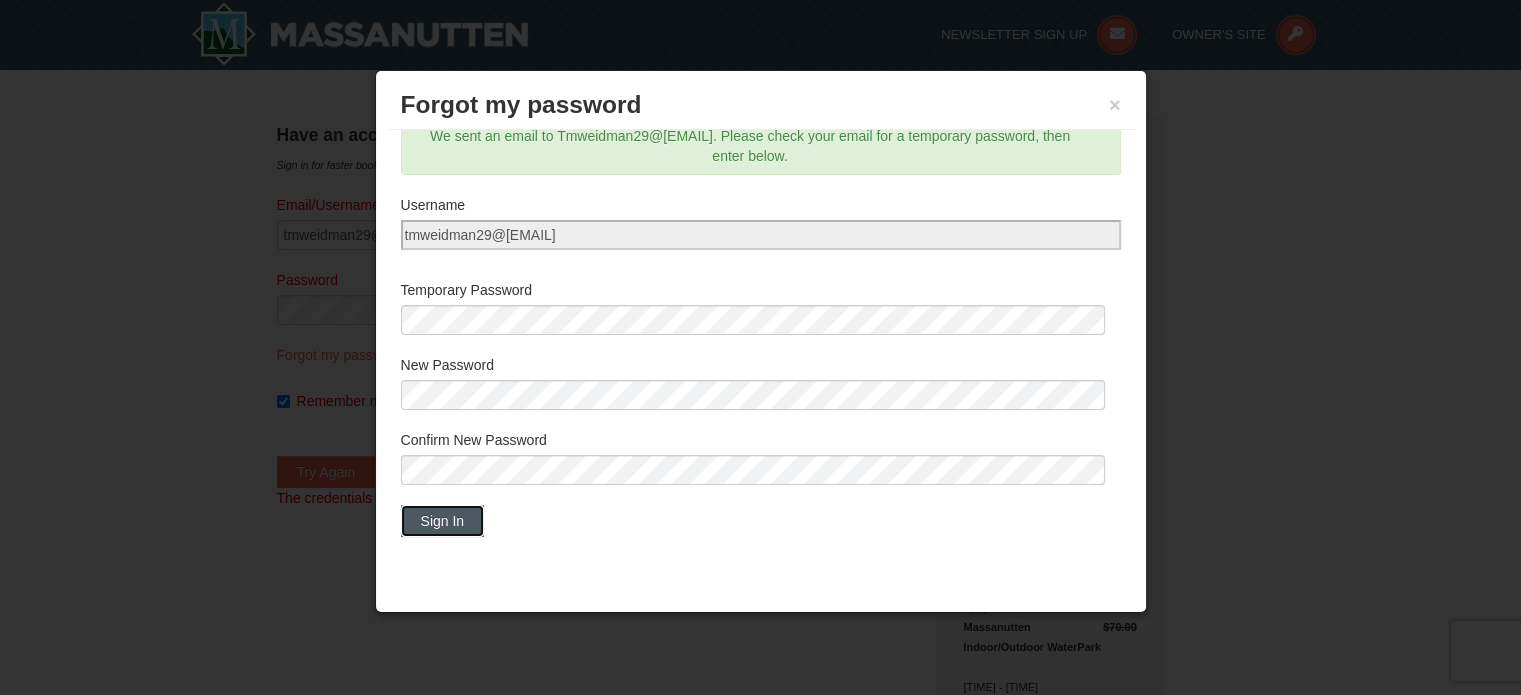 click on "Sign In" at bounding box center (443, 521) 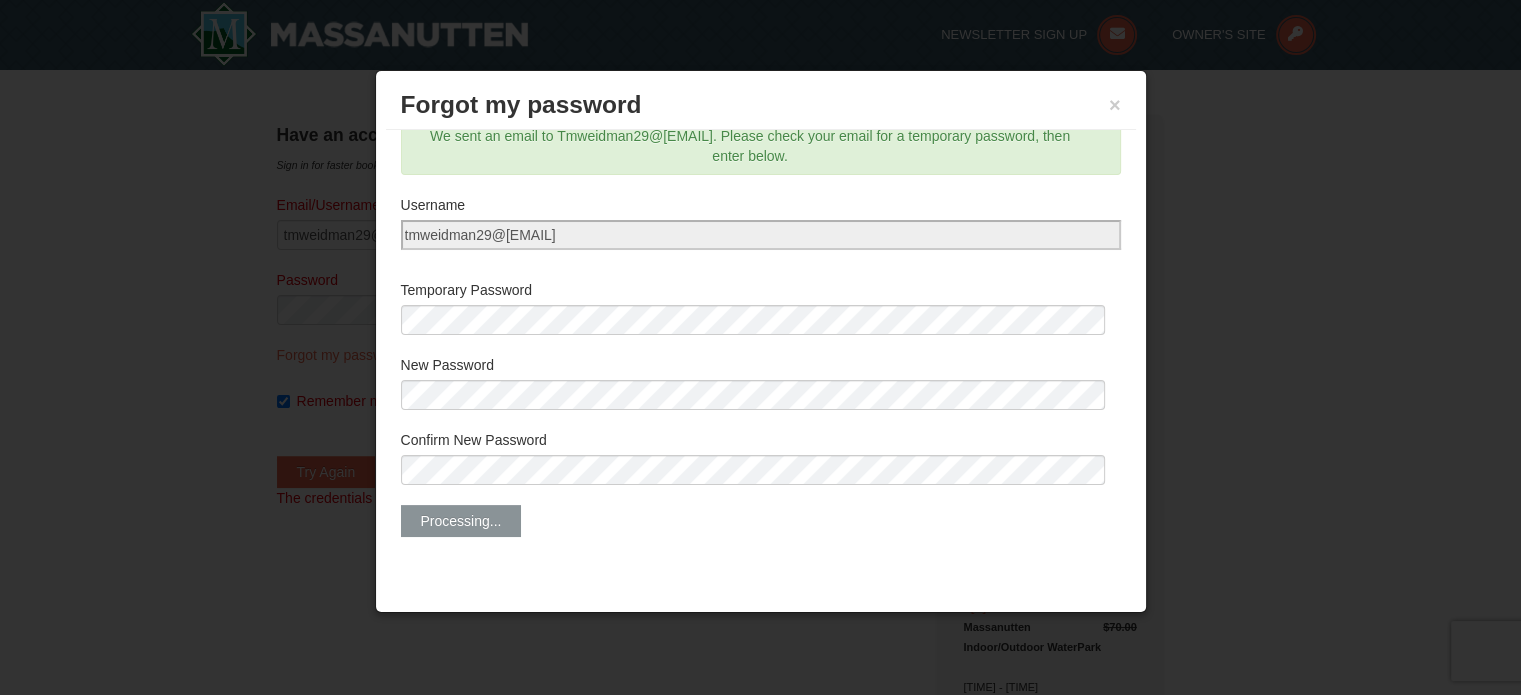 scroll, scrollTop: 0, scrollLeft: 0, axis: both 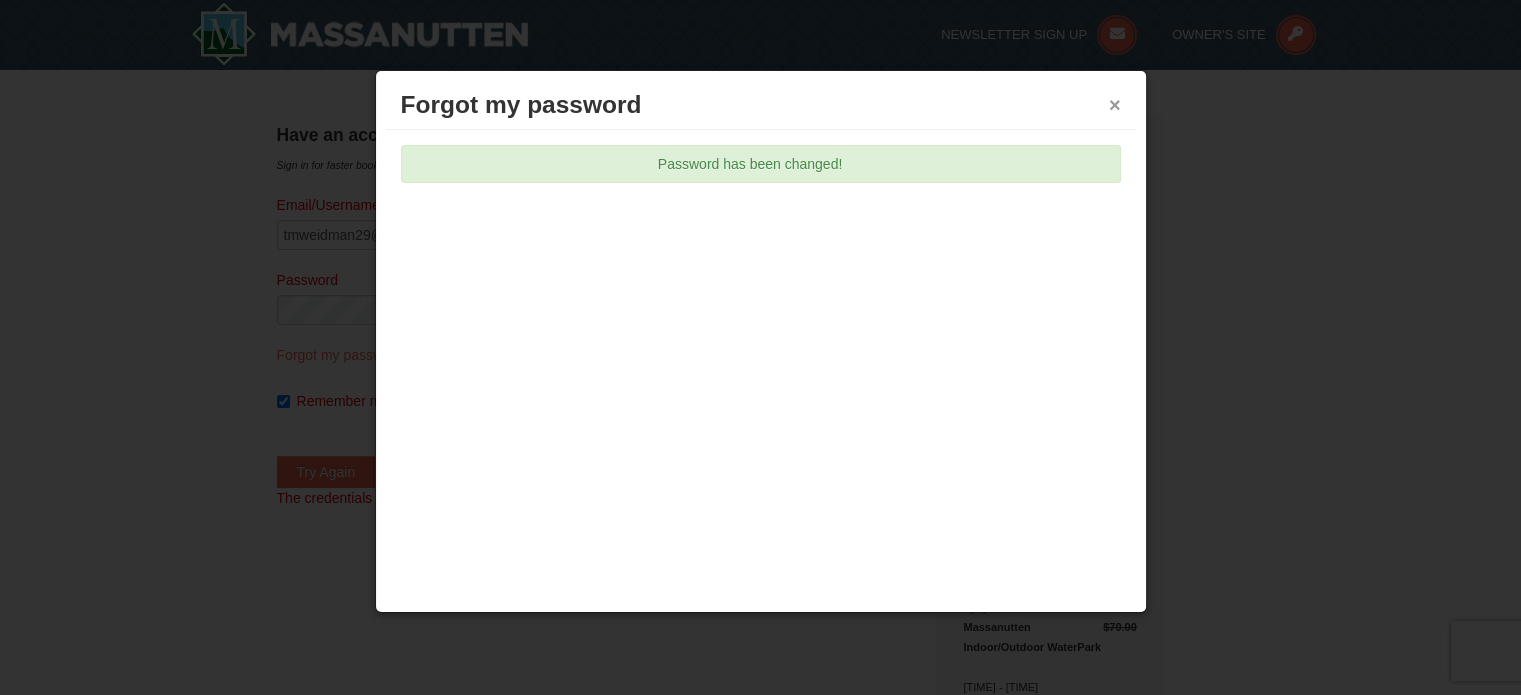 click on "×" at bounding box center [1115, 105] 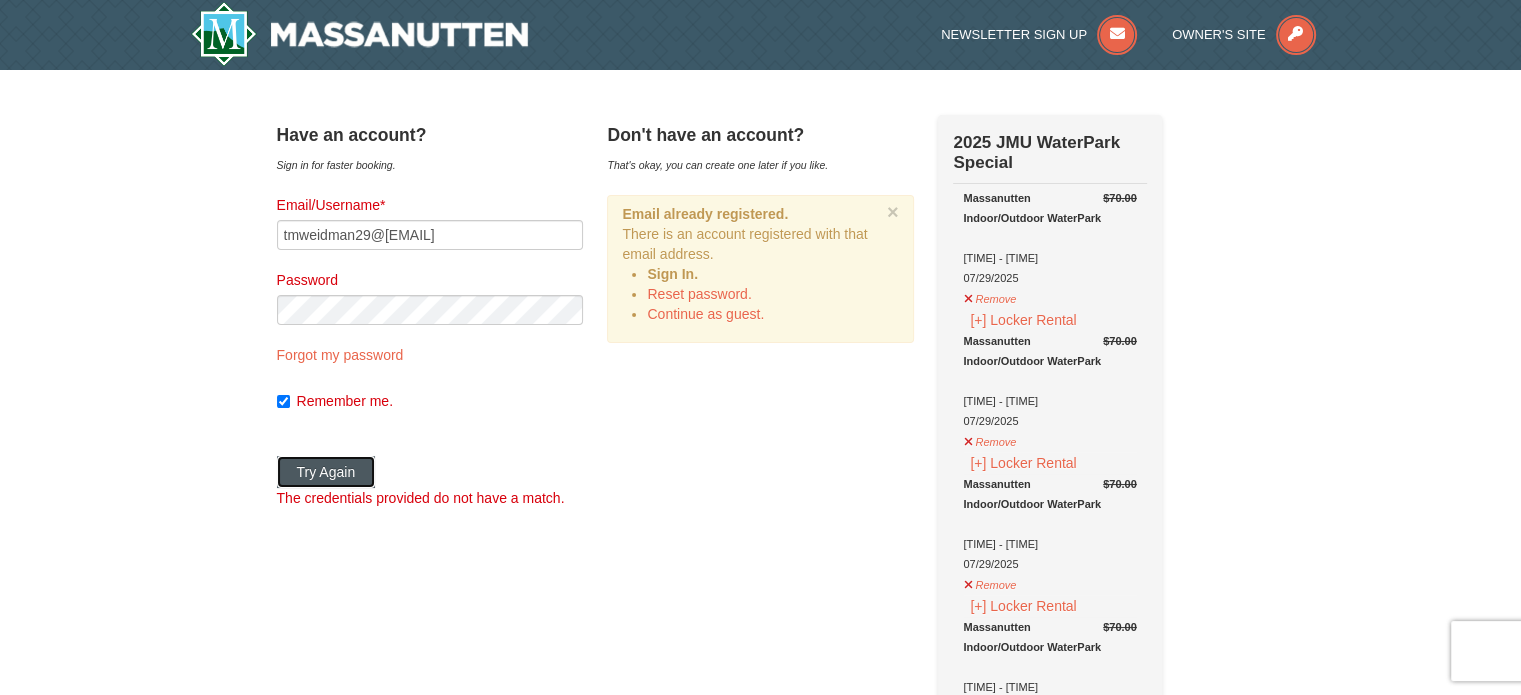 click on "Try Again" at bounding box center (326, 472) 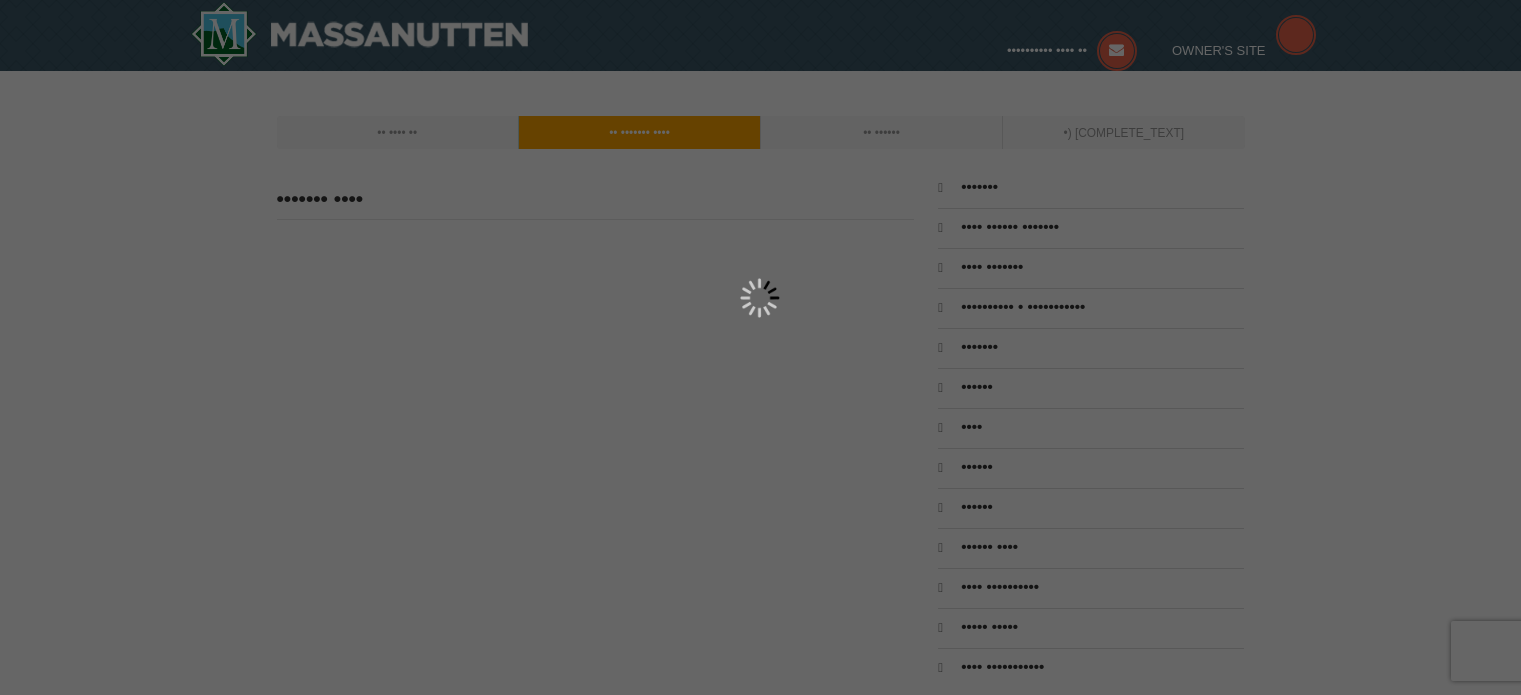 scroll, scrollTop: 0, scrollLeft: 0, axis: both 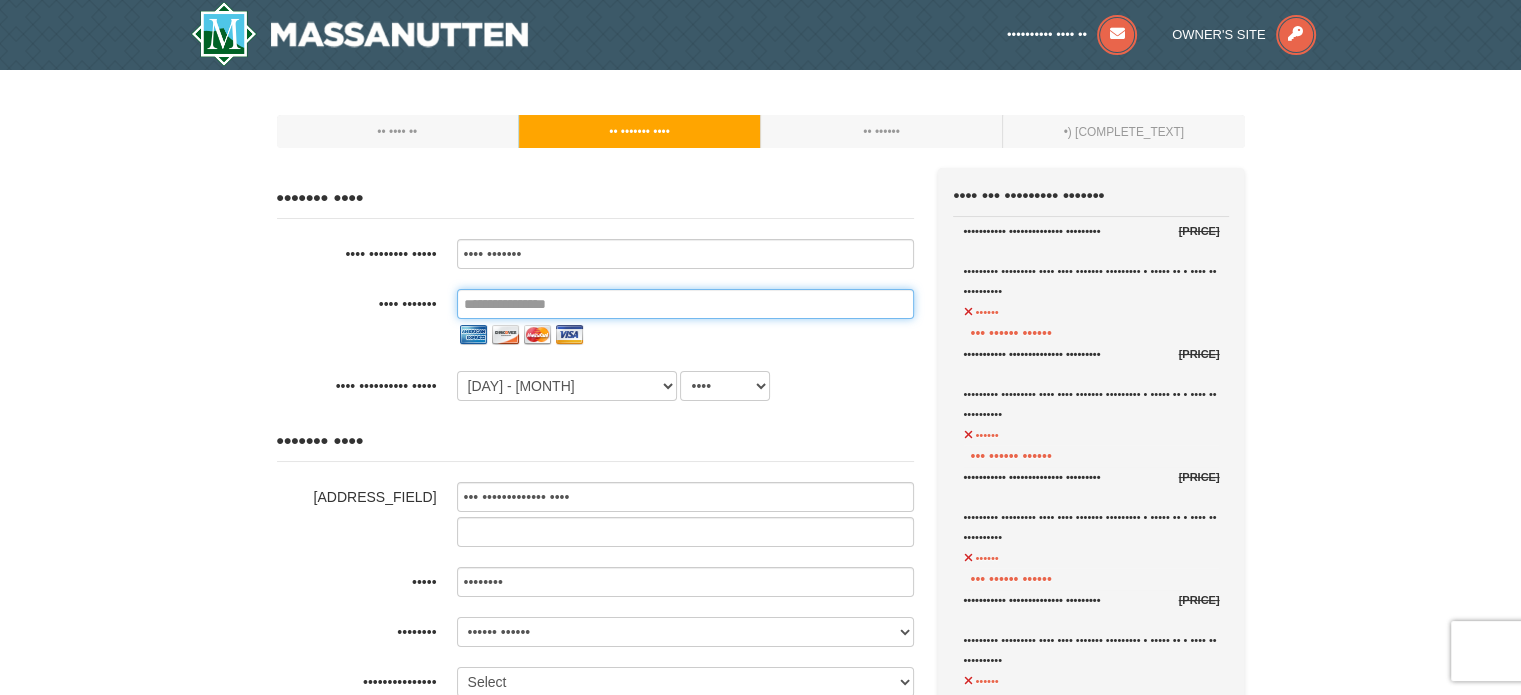 click at bounding box center (685, 304) 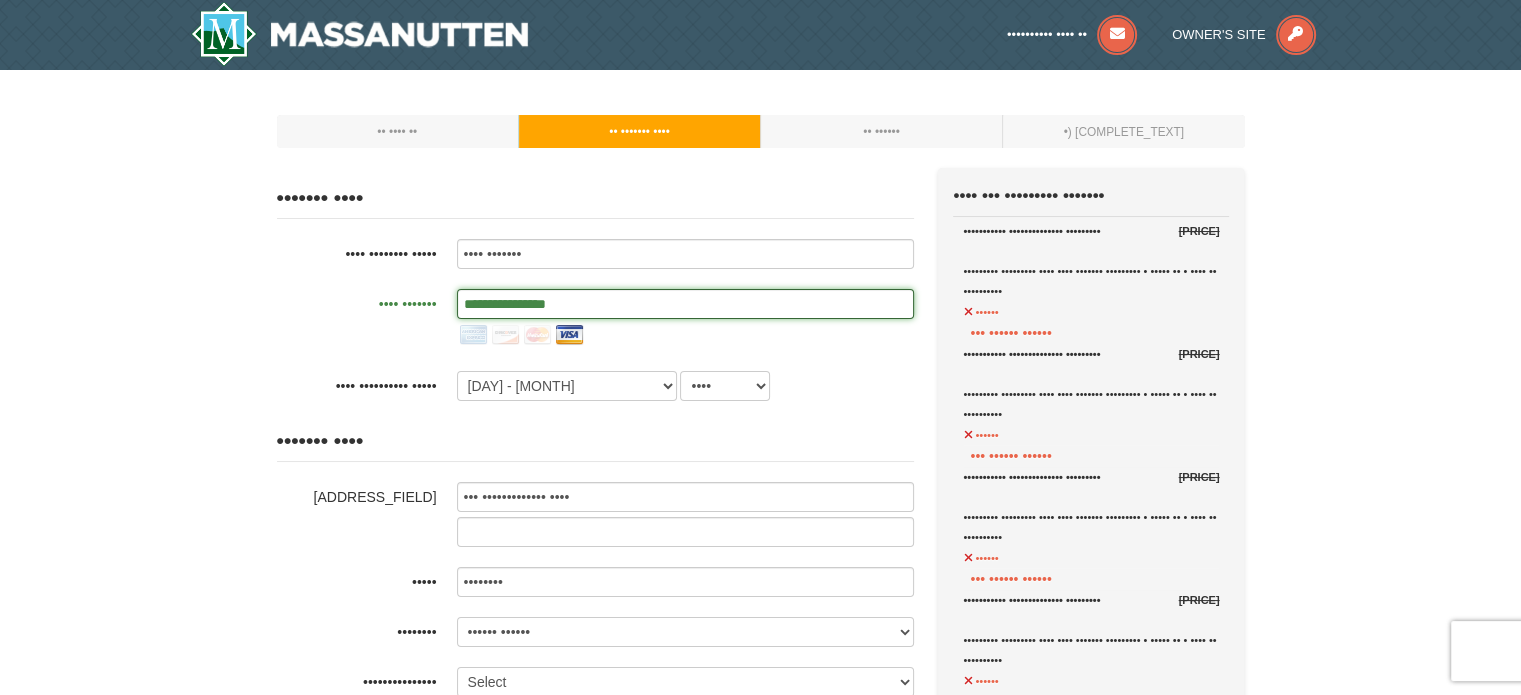 type on "••••••••••••••••" 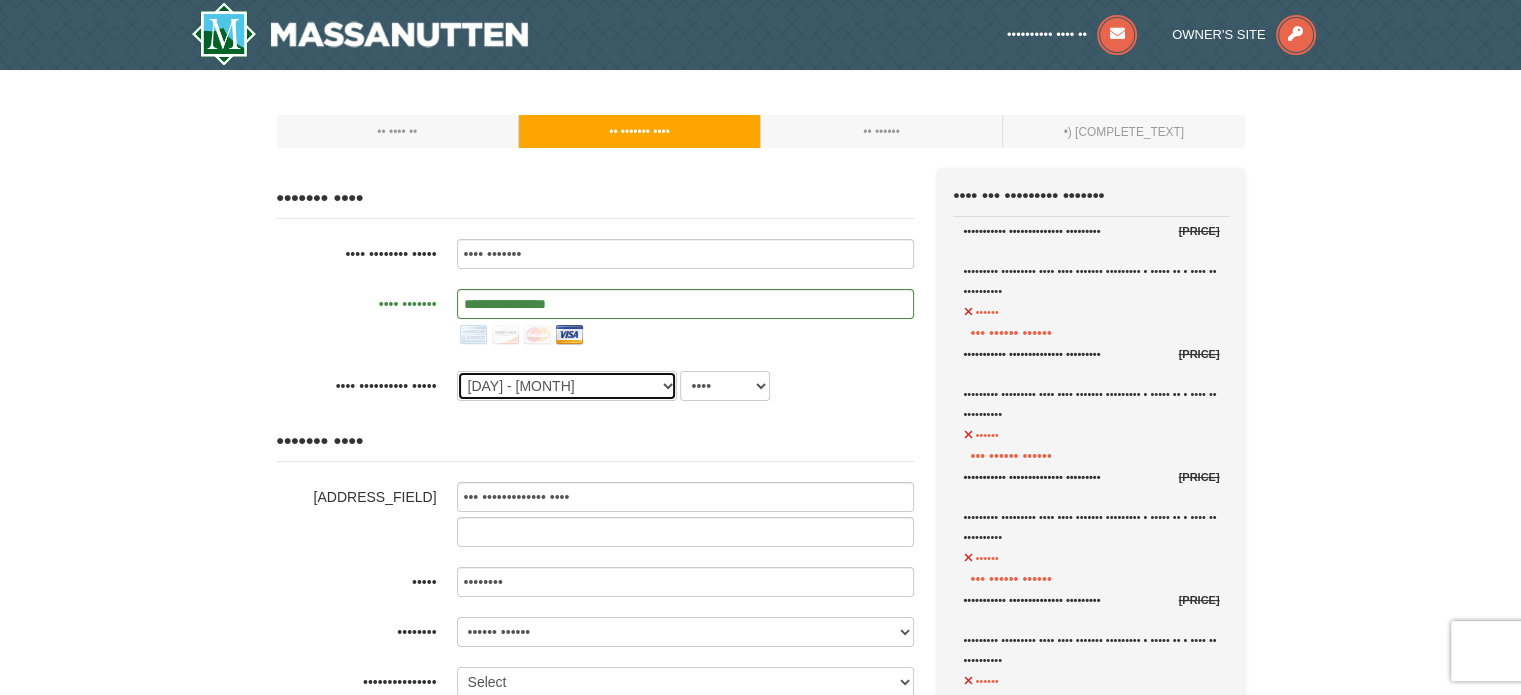 click on "• • ••••••• • • •••••••• • • ••••• • • ••••• • • ••• • • •••• • • •••• • • •••••• • • ••••••••• •• • ••••••• •• • •••••••• •• • ••••••••" at bounding box center [567, 386] 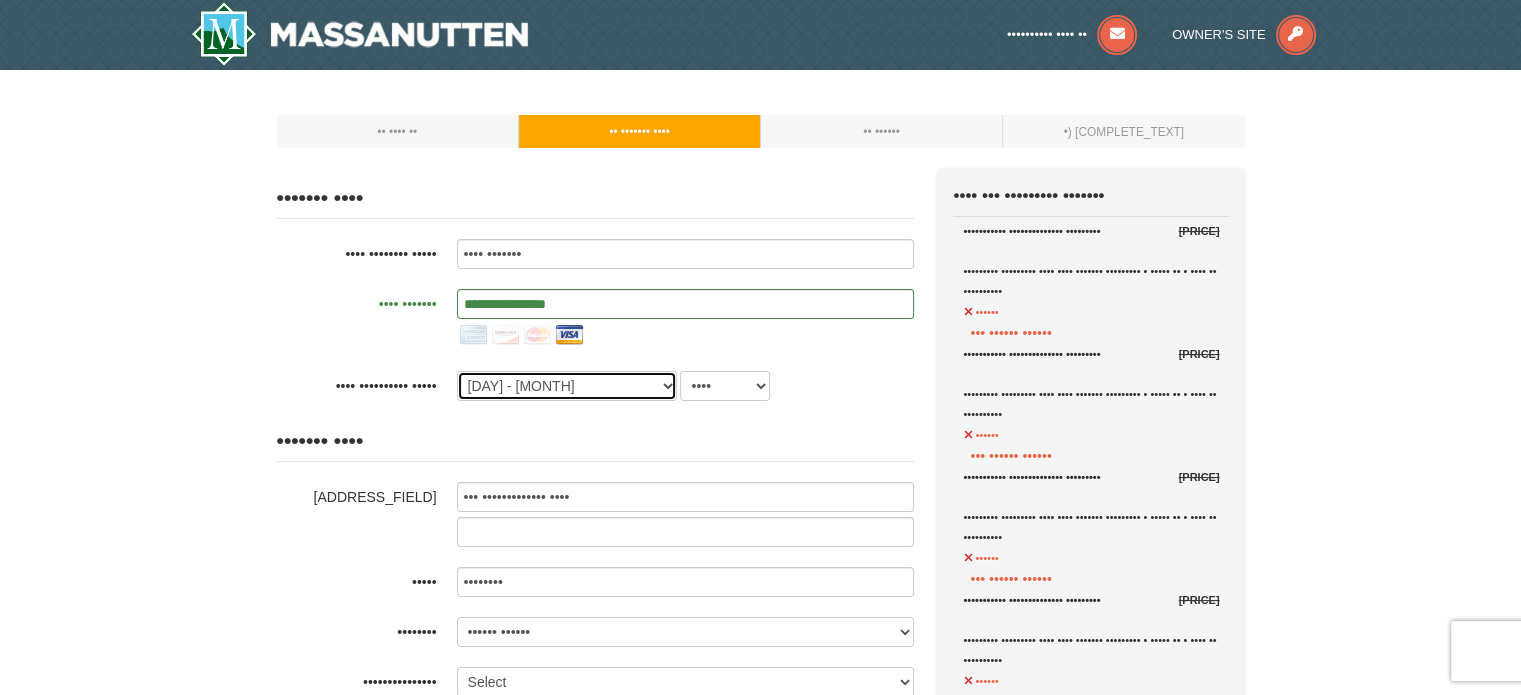 select on "•" 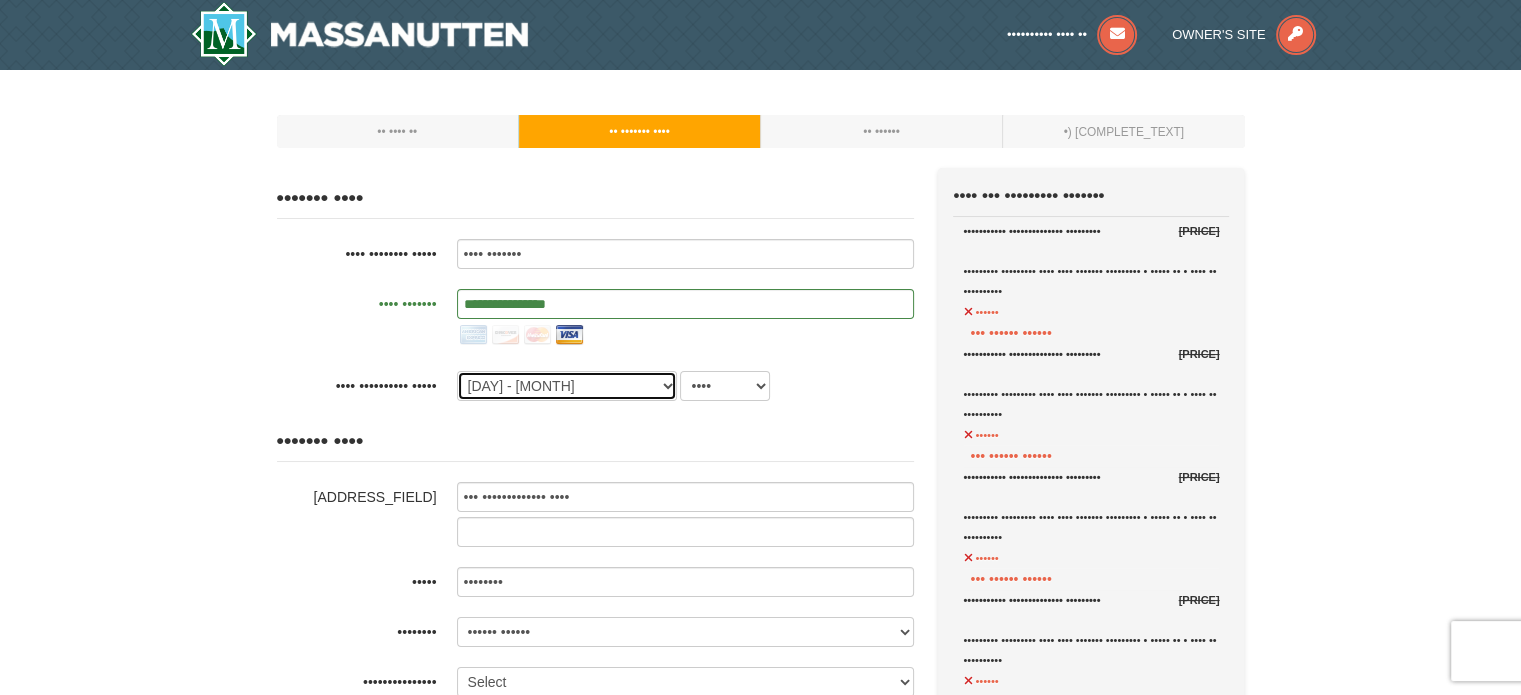 click on "• • ••••••• • • •••••••• • • ••••• • • ••••• • • ••• • • •••• • • •••• • • •••••• • • ••••••••• •• • ••••••• •• • •••••••• •• • ••••••••" at bounding box center [567, 386] 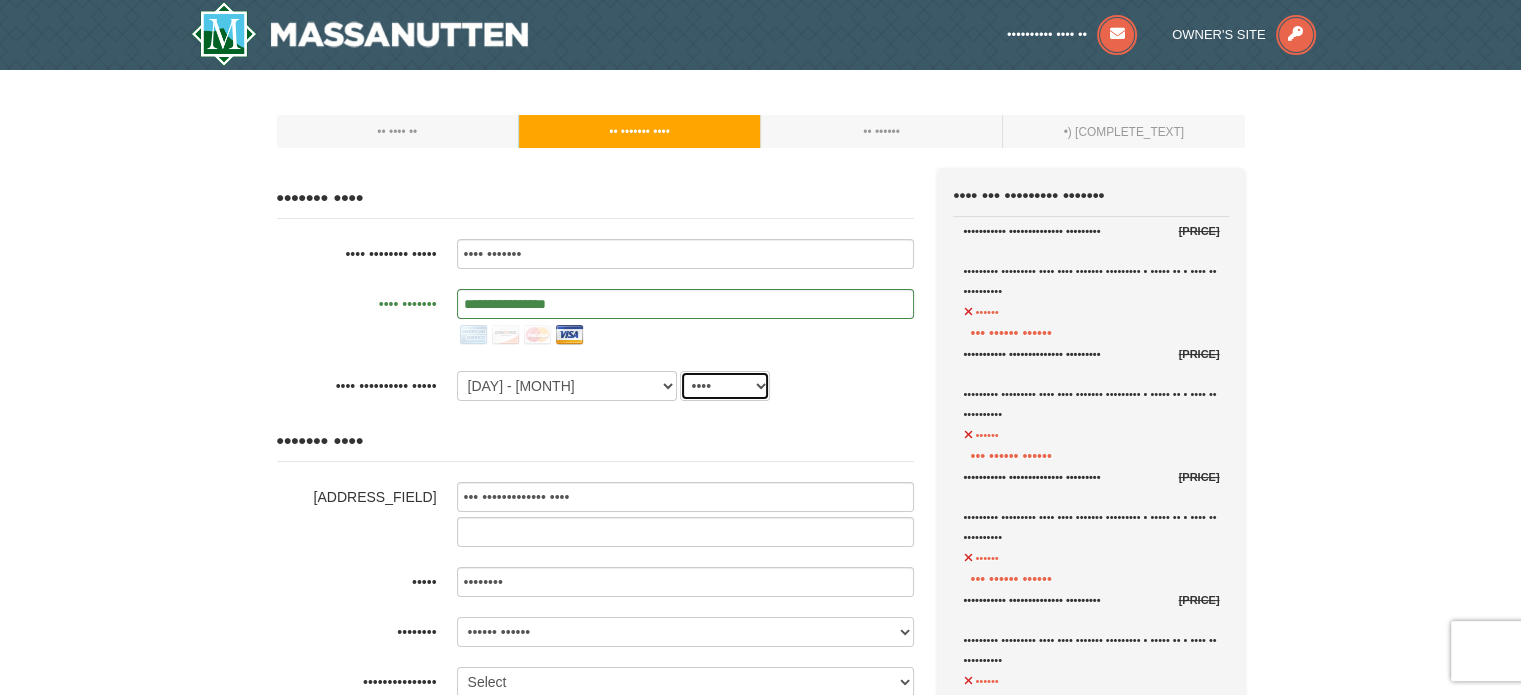 click on "[YEAR] [YEAR] [YEAR] [YEAR] [YEAR] [YEAR] [YEAR] [YEAR] [YEAR] [YEAR]" at bounding box center (725, 386) 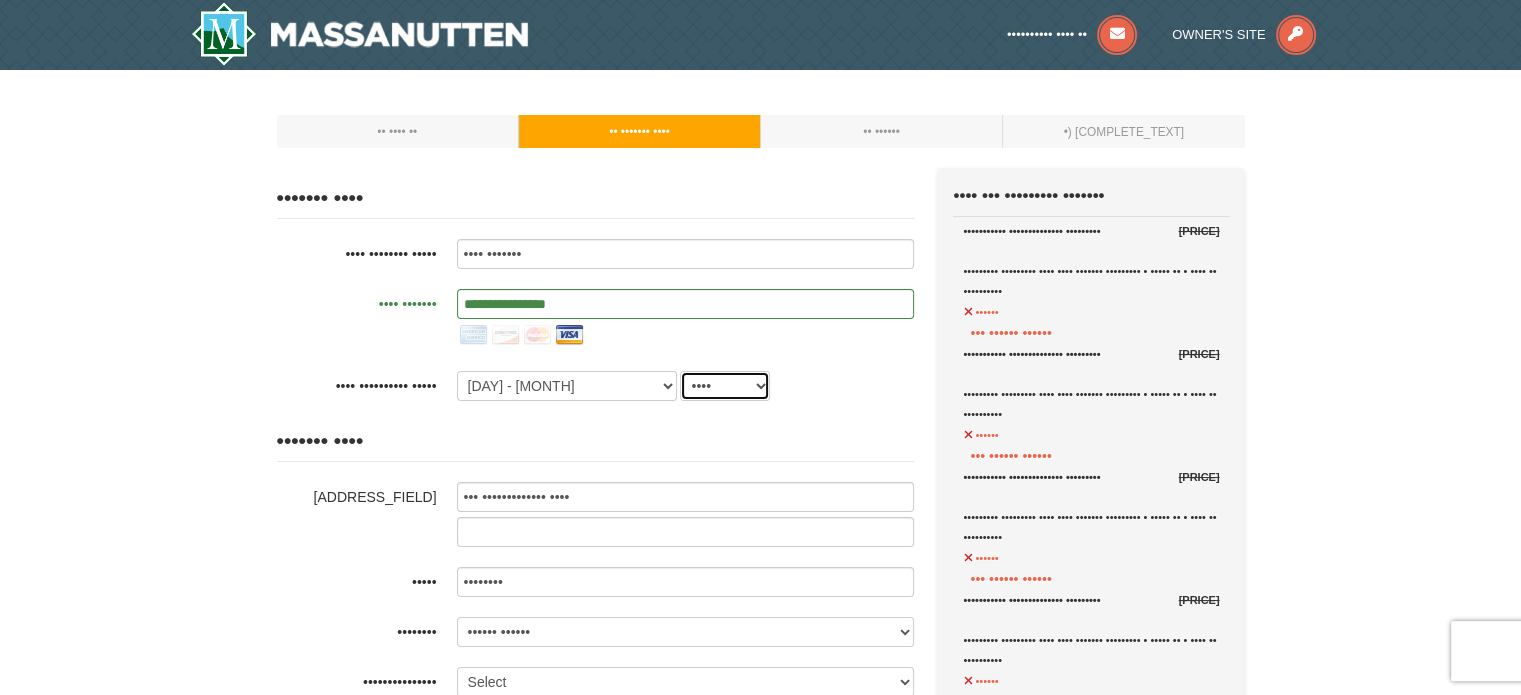 select on "••••" 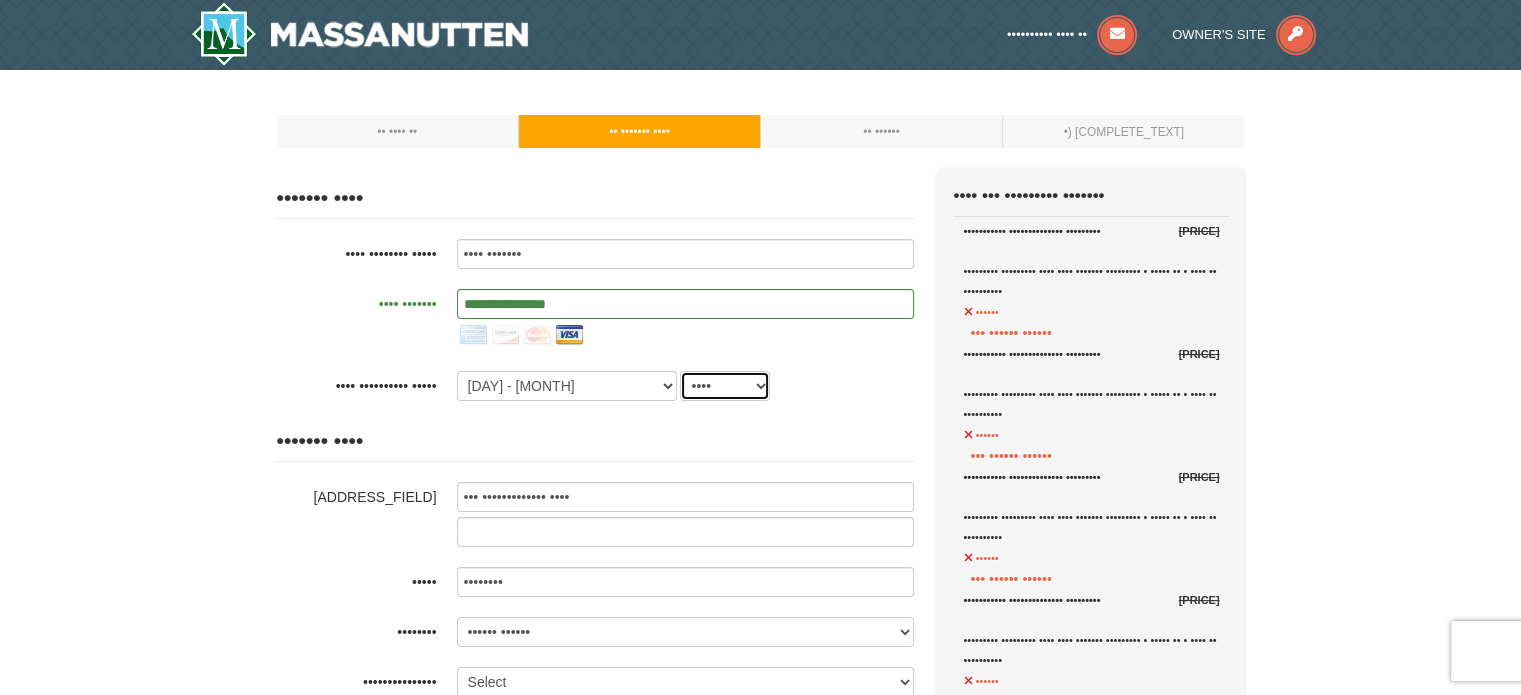 click on "[YEAR] [YEAR] [YEAR] [YEAR] [YEAR] [YEAR] [YEAR] [YEAR] [YEAR] [YEAR]" at bounding box center [725, 386] 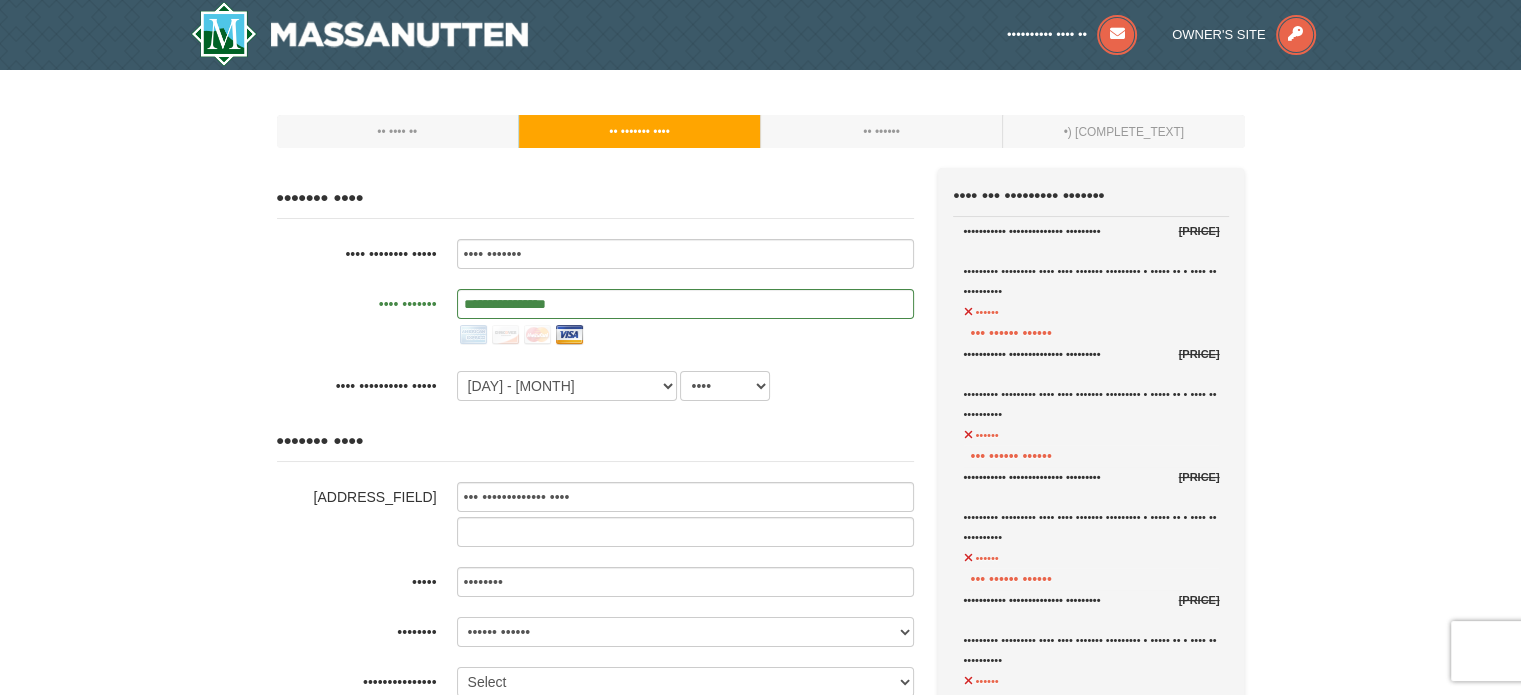 click on "••••••• ••••
••••••••
••• ••••••••••••• ••••
•••••
••••••••
••••••••
••••• •••••• •••••• ••••••••••• ••••• ••••••• ••••••• ••••••• •••••••• ••••• ••••••• •••••• •••••••• •••••••••• ••••••• ••• ••••••• ••••••••• ••••••• ••••• ••••••••• ••••••• •••••••••• ••••••• ••••••• •••••••••• •••••••• ••••••• ••••••• •••••• ••••• ••••••• •••••• ••••••• •••••• ••• ••••••••••• •••••••• •••••• •••••• •••••• ••••••• •••••• ••••• ••••••••• •••••• •••••••••• •••••••• ••••••• •••• ••••••• •••••••• •••••••• •••••• •••• ••••• •••••• ••••••• ••••••• ••••••• •••••••• •••• ••••• ••••• ••••••••• •••••• ••••• ••••••••• ••••••• •••••••• ••••••• ••••• •" at bounding box center [595, 634] 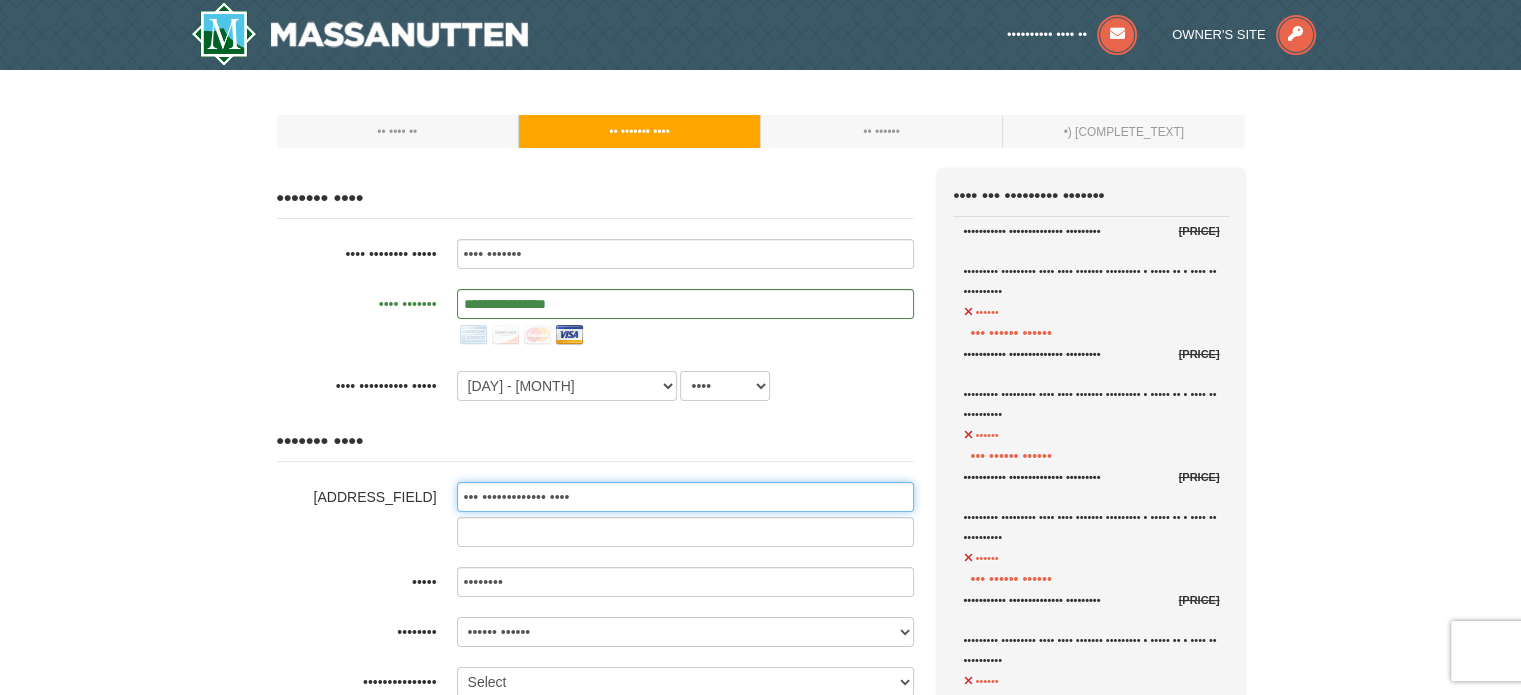 click on "••• ••••••••••••• ••••" at bounding box center (685, 497) 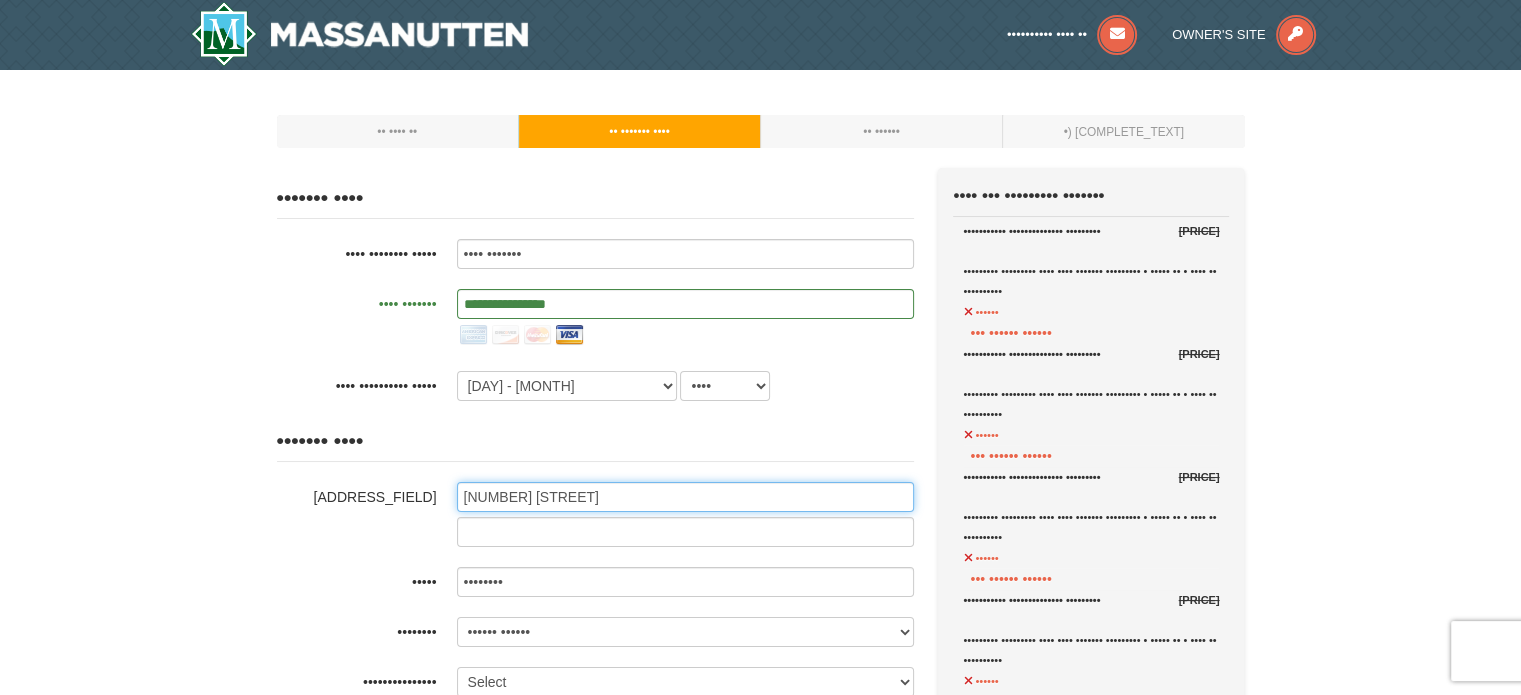 type on "[NUMBER] [STREET]" 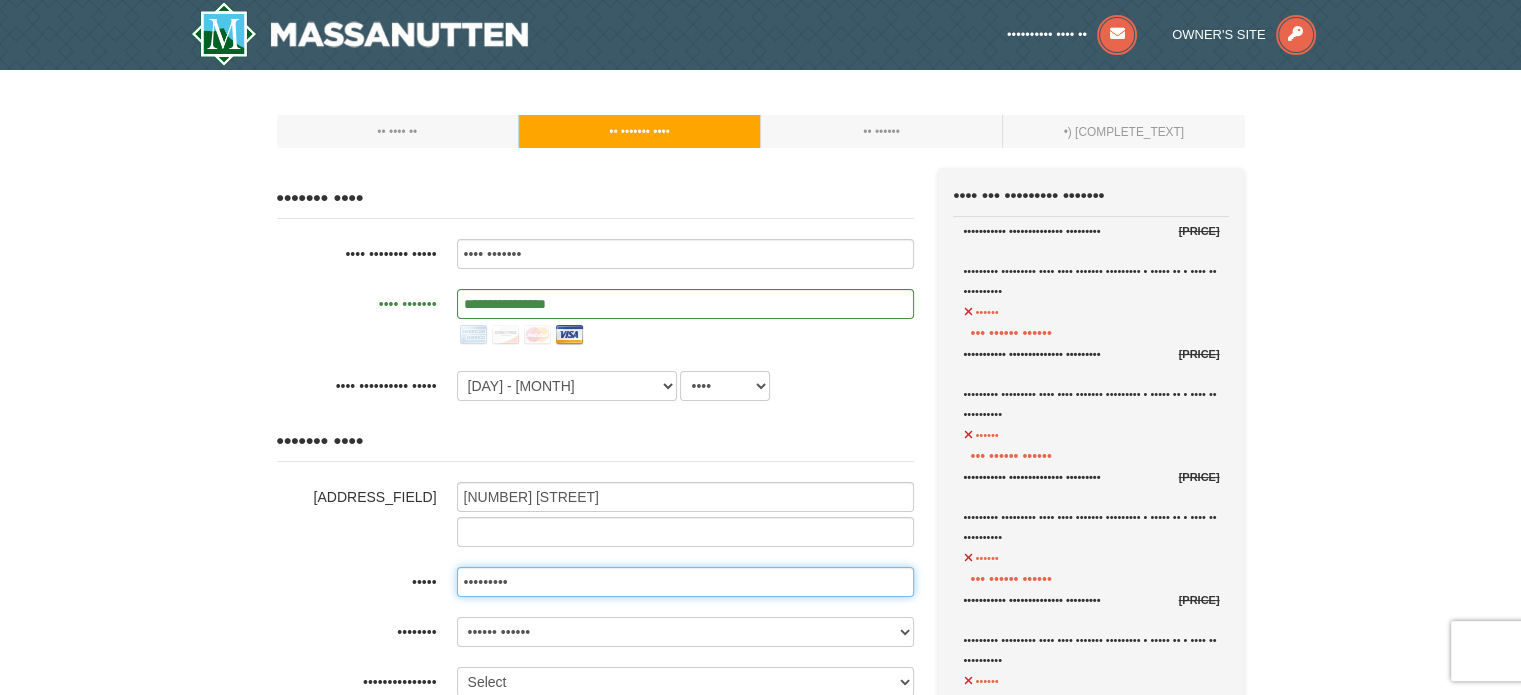 type on "•••••••••" 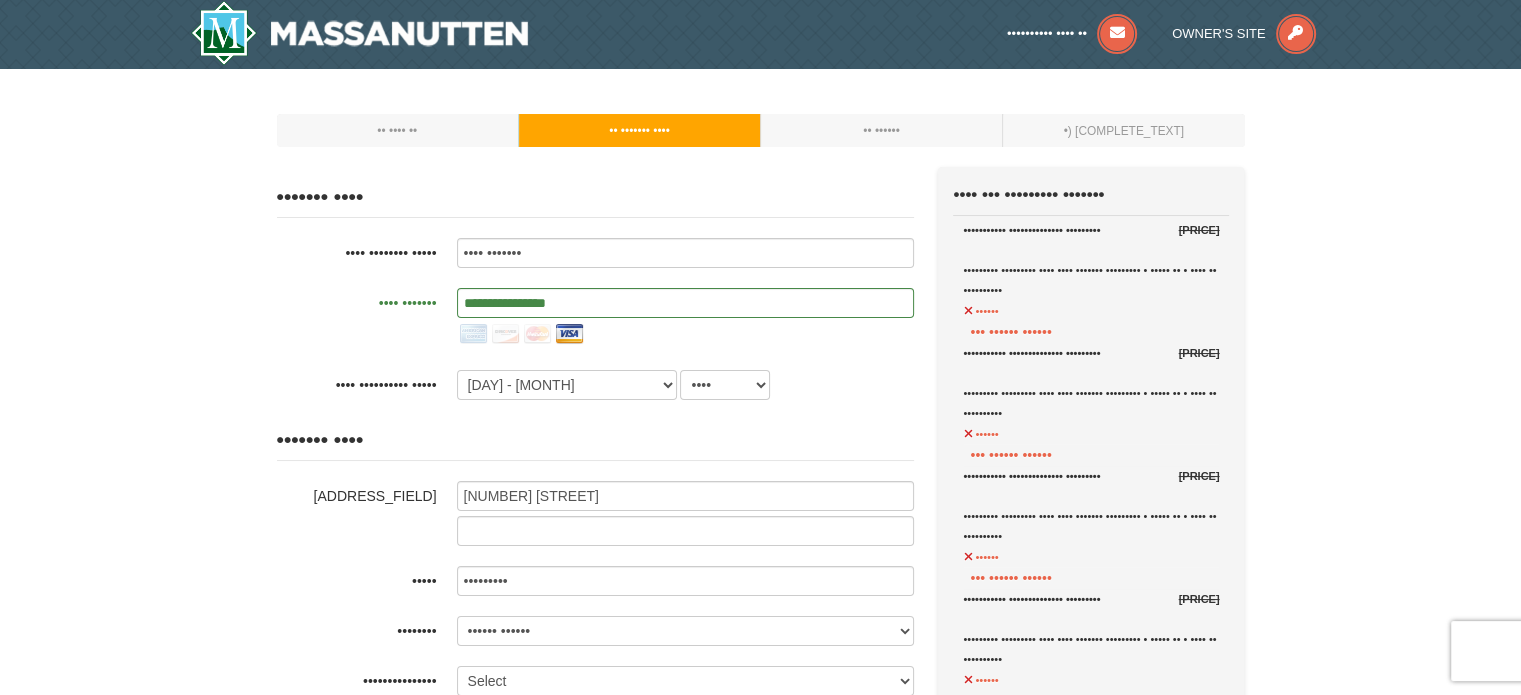 scroll, scrollTop: 384, scrollLeft: 0, axis: vertical 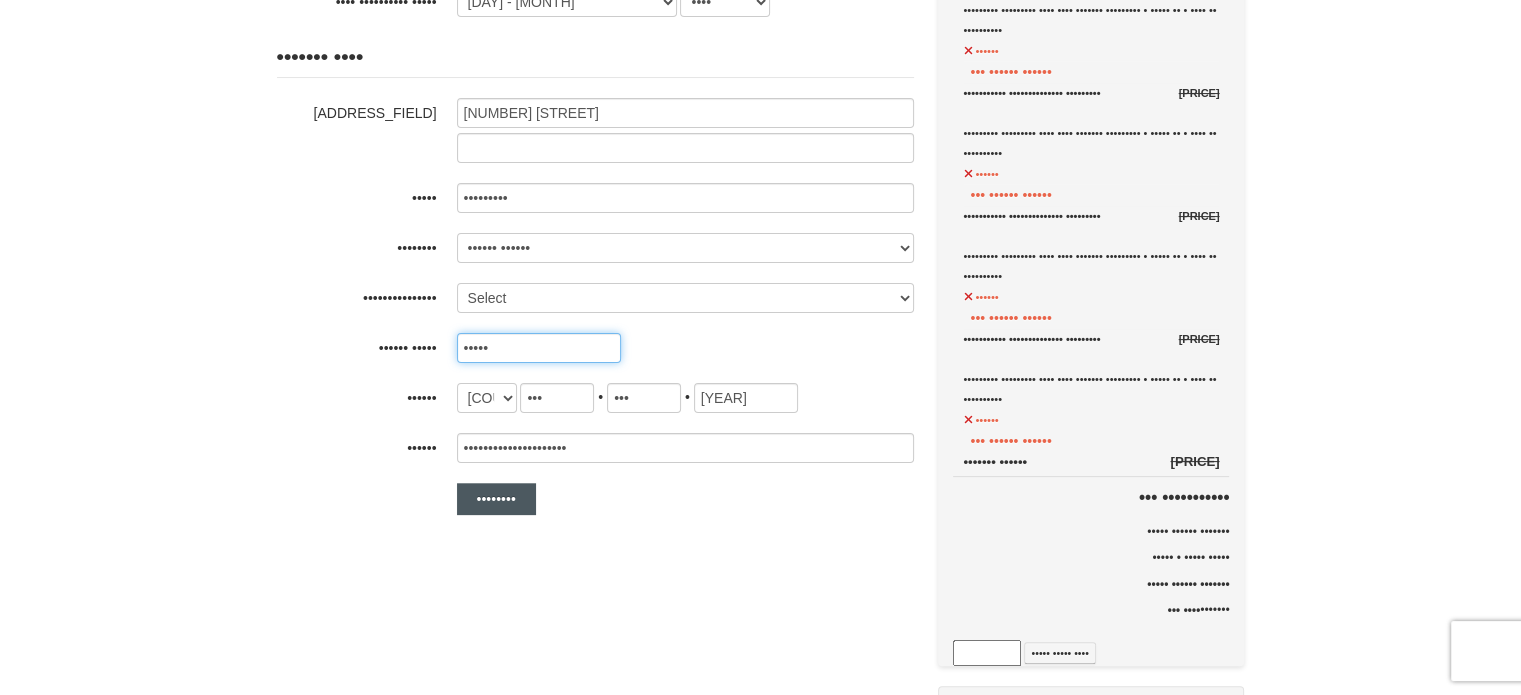 type on "•••••" 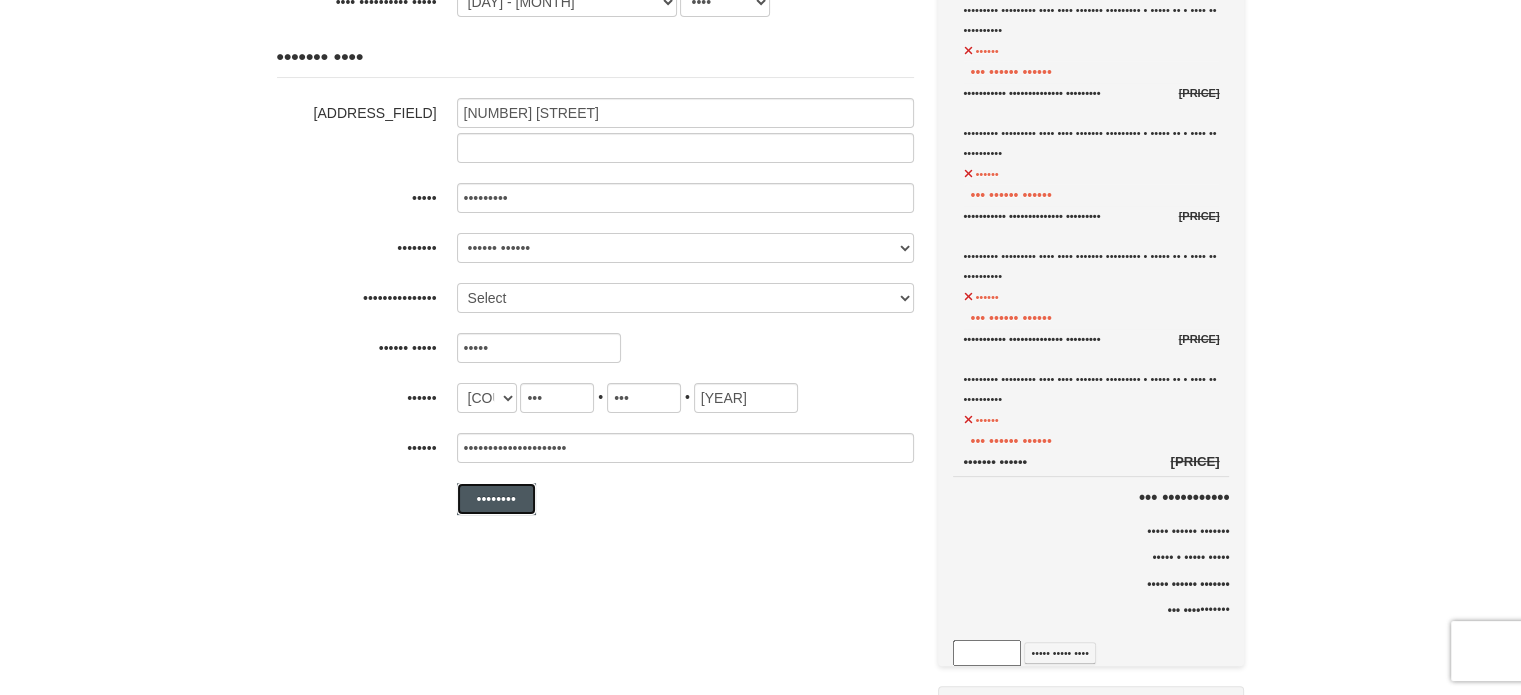 click on "••••••••" at bounding box center [496, 499] 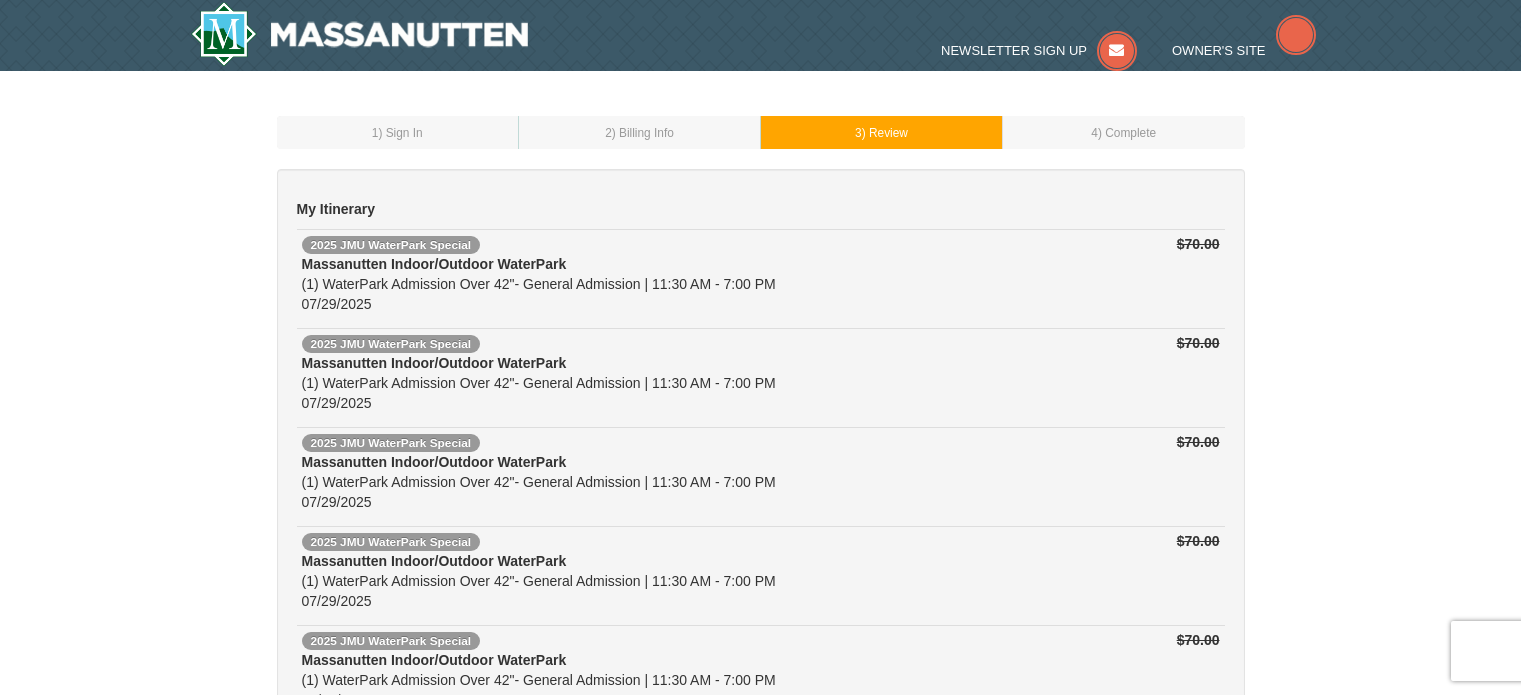 scroll, scrollTop: 0, scrollLeft: 0, axis: both 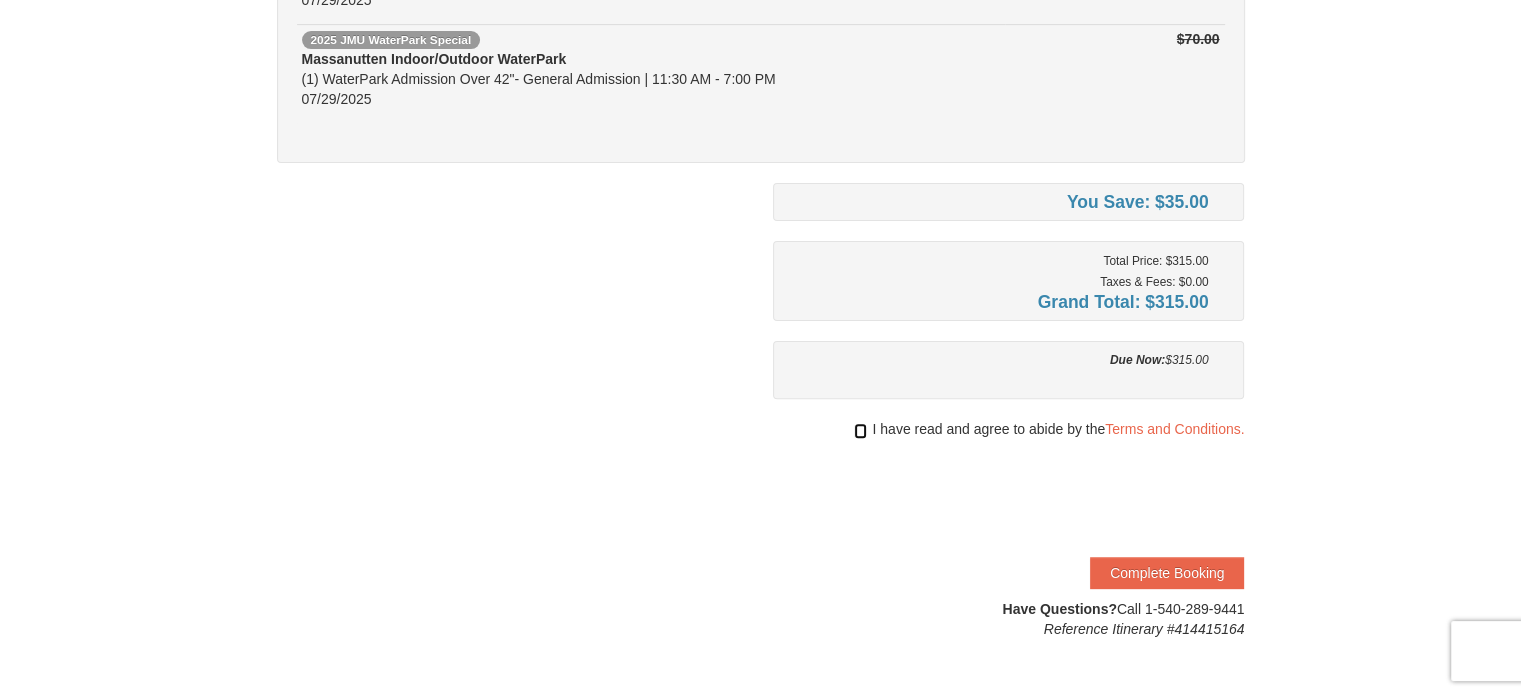 click at bounding box center (860, 431) 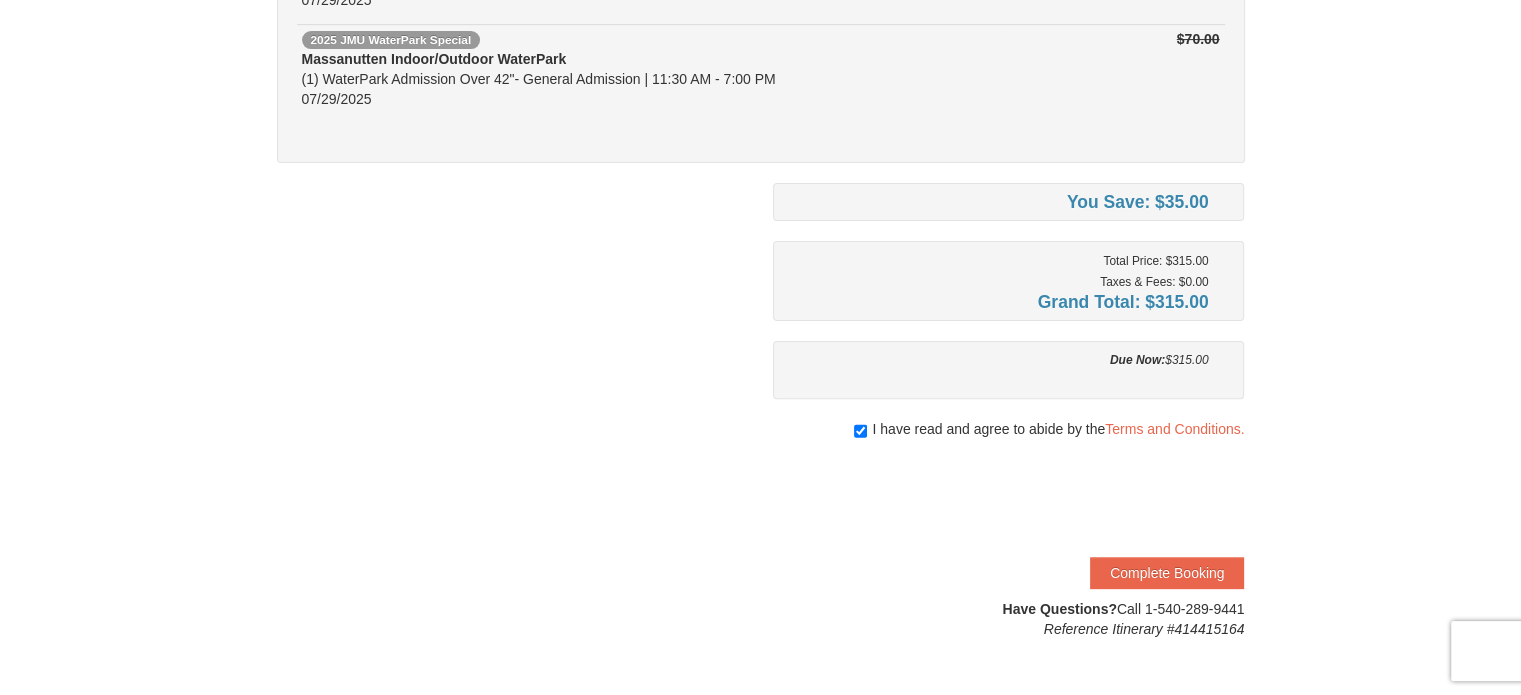 click on "You Save:
$35.00
Total Price:
$315.00
Taxes & Fees: $0.00
Grand Total: $315.00
Due Now:
$315.00
I have read and agree to abide by the" at bounding box center (1009, 411) 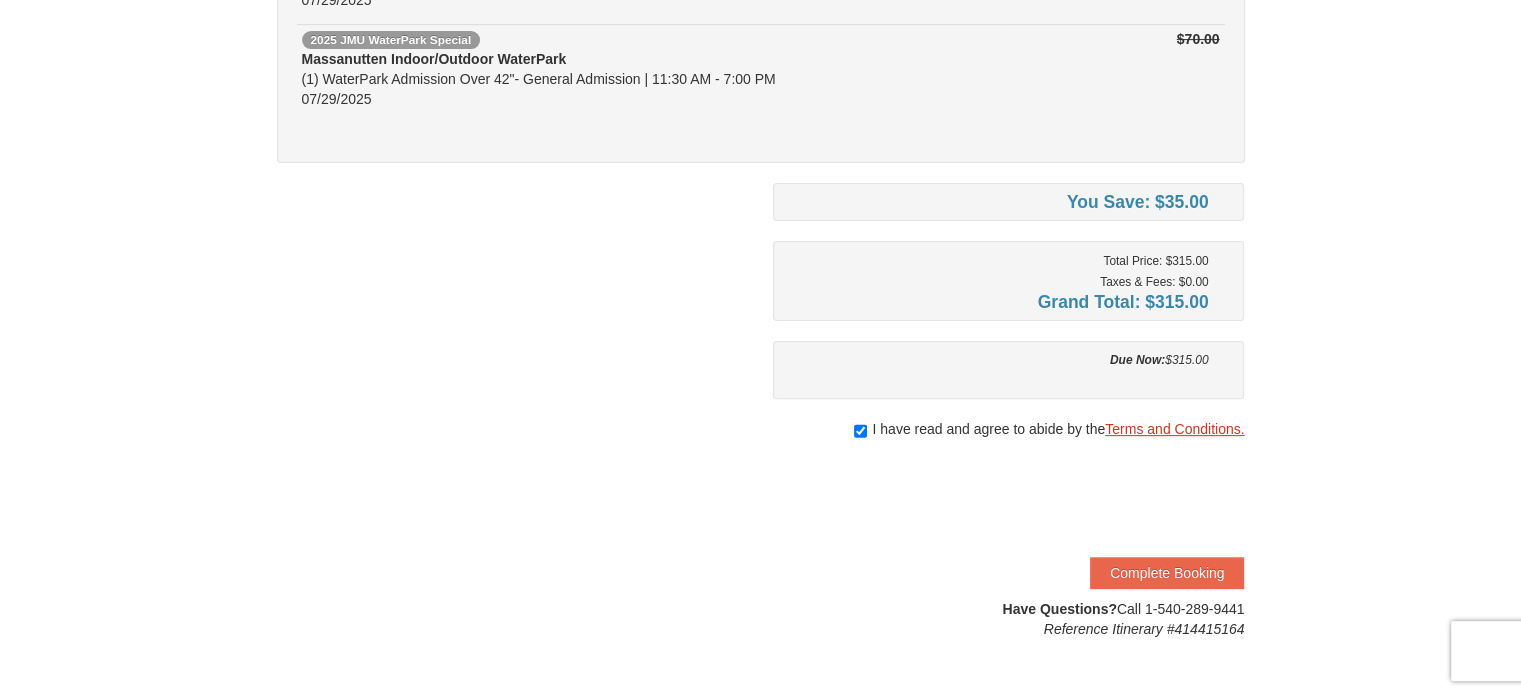 click on "Terms and Conditions." at bounding box center (1174, 429) 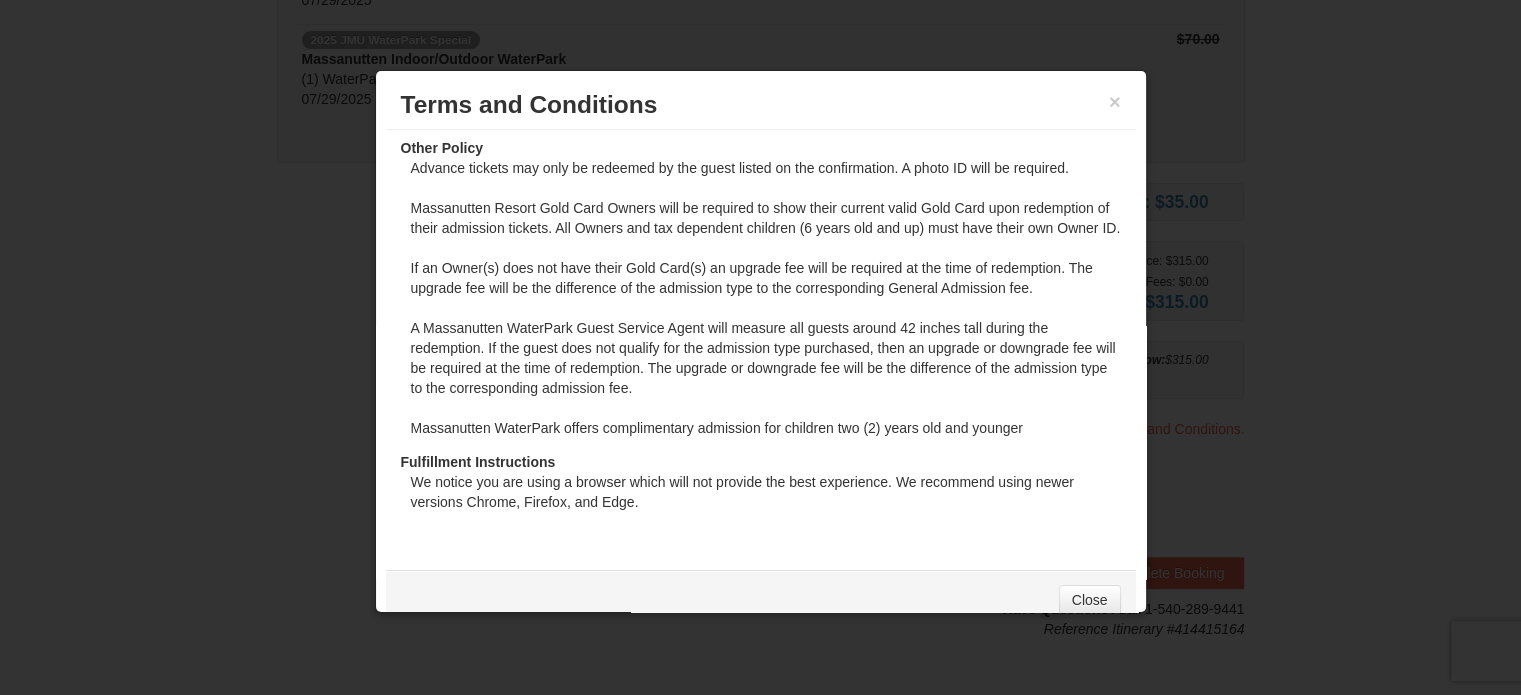 scroll, scrollTop: 288, scrollLeft: 0, axis: vertical 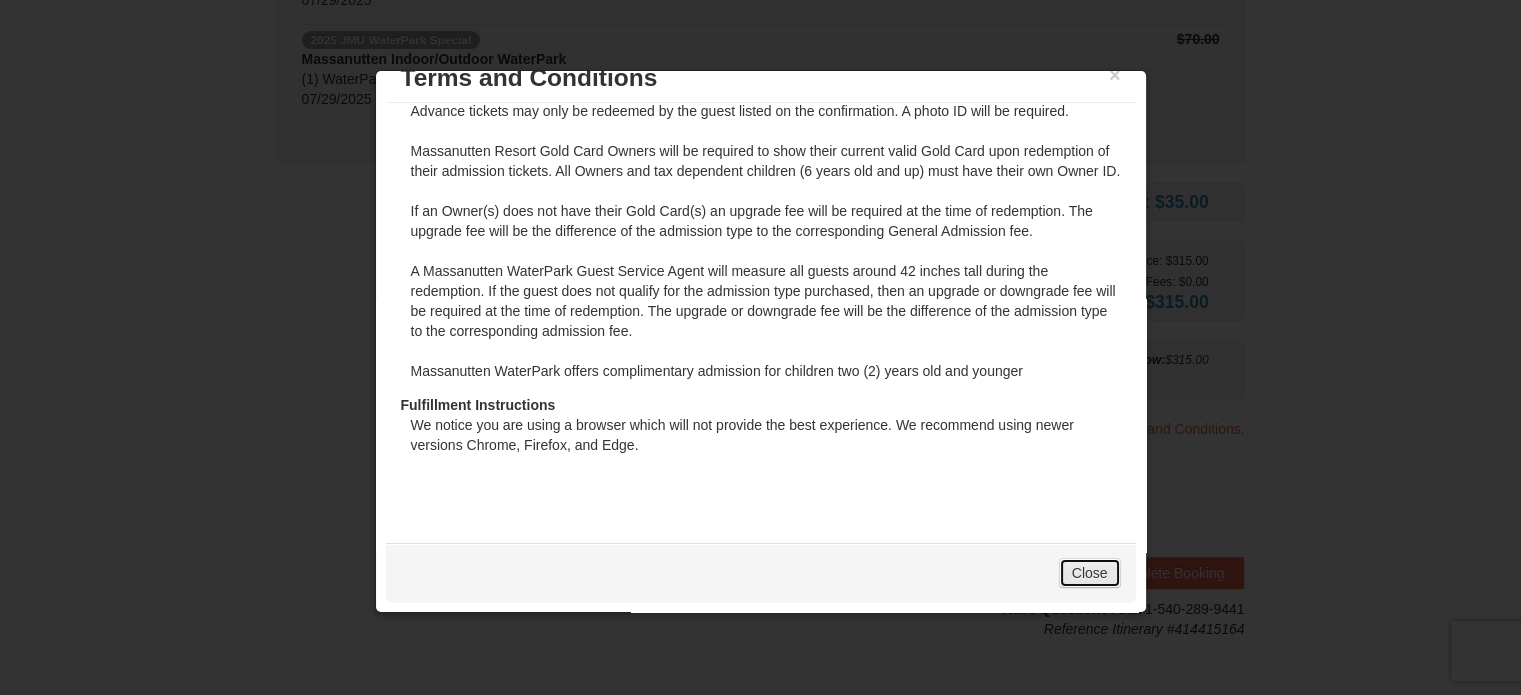 click on "Close" at bounding box center (1090, 573) 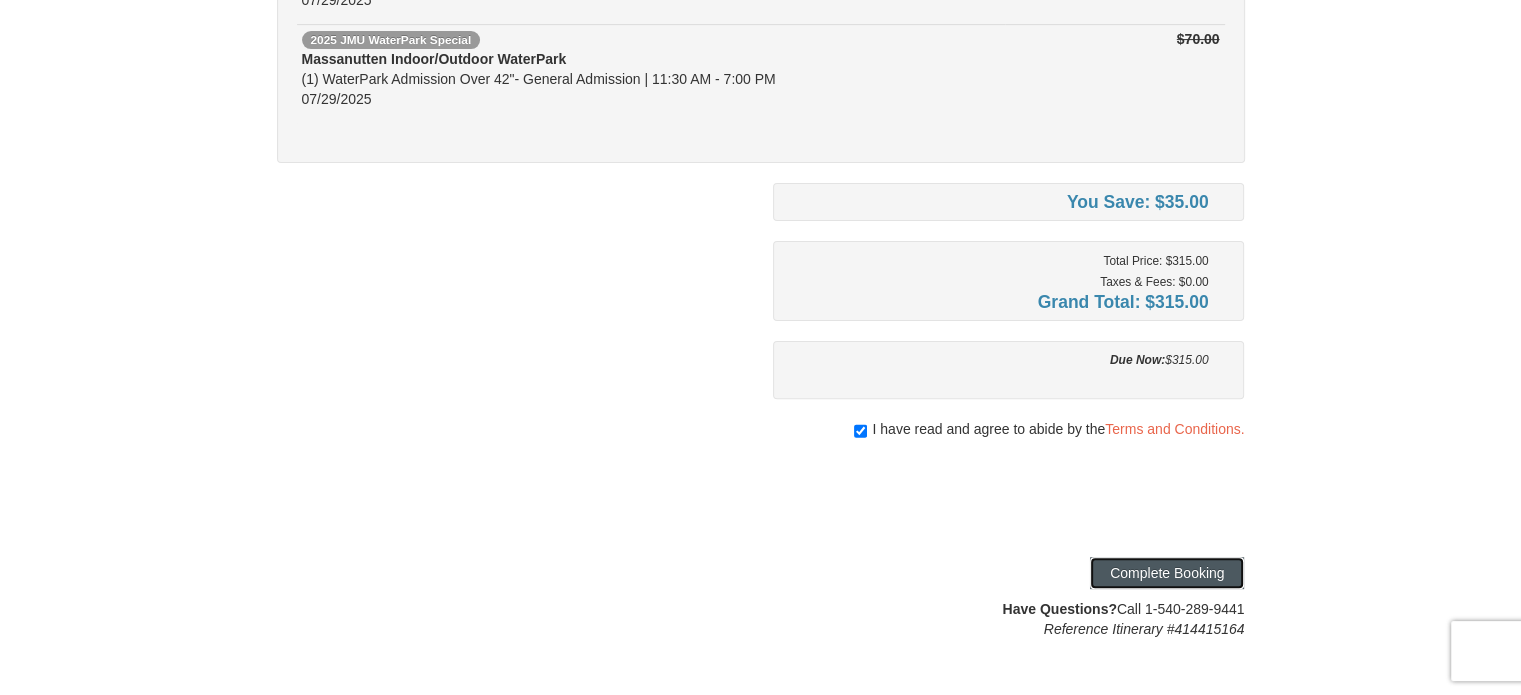 click on "Complete Booking" at bounding box center [1167, 573] 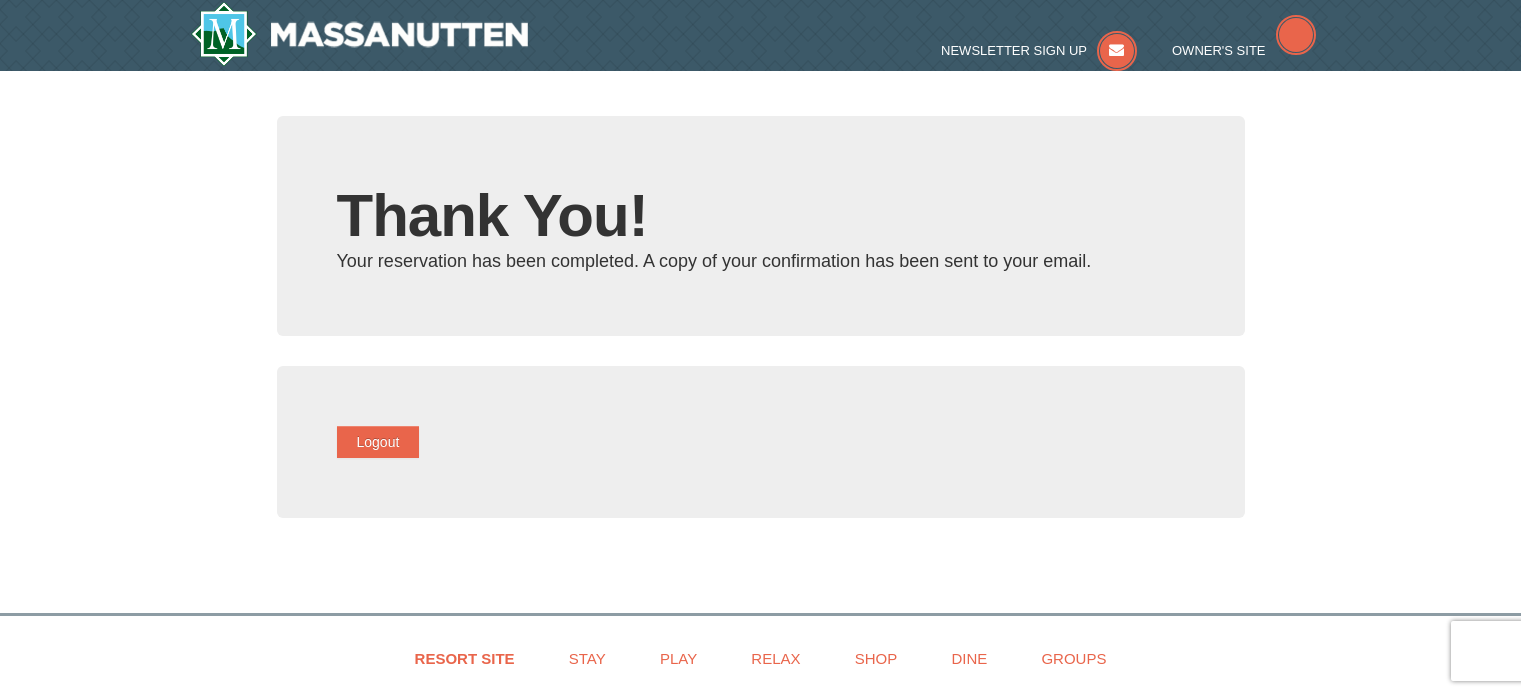 scroll, scrollTop: 0, scrollLeft: 0, axis: both 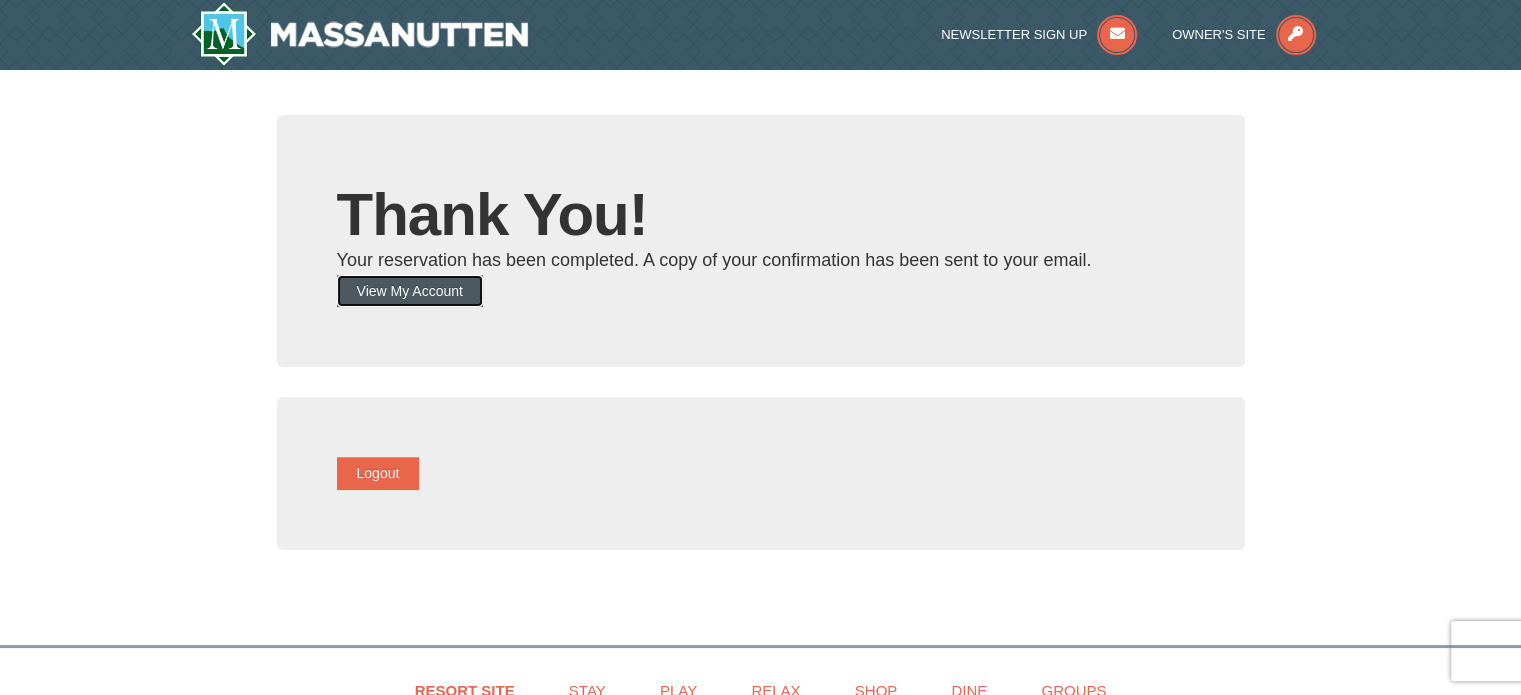 click on "View My Account" at bounding box center [410, 291] 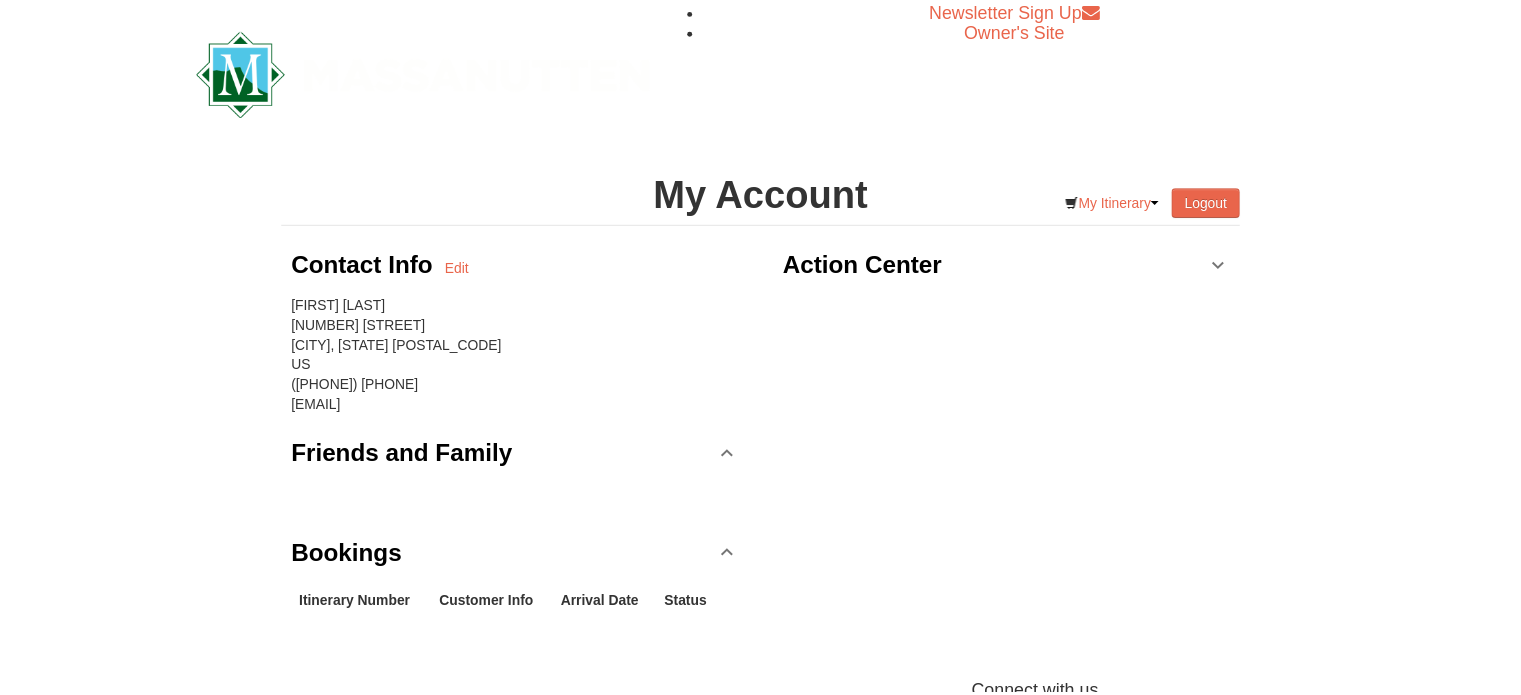 scroll, scrollTop: 0, scrollLeft: 0, axis: both 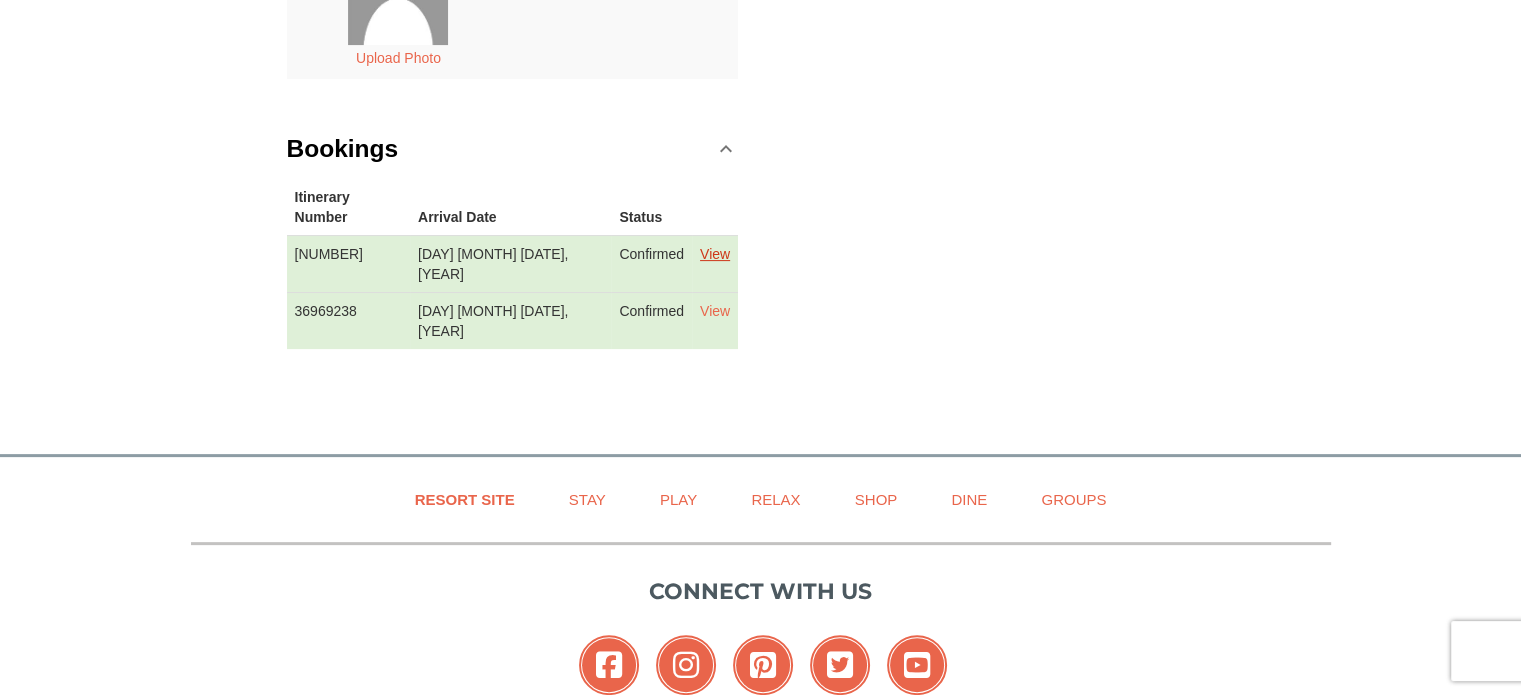 click on "View" at bounding box center (715, 254) 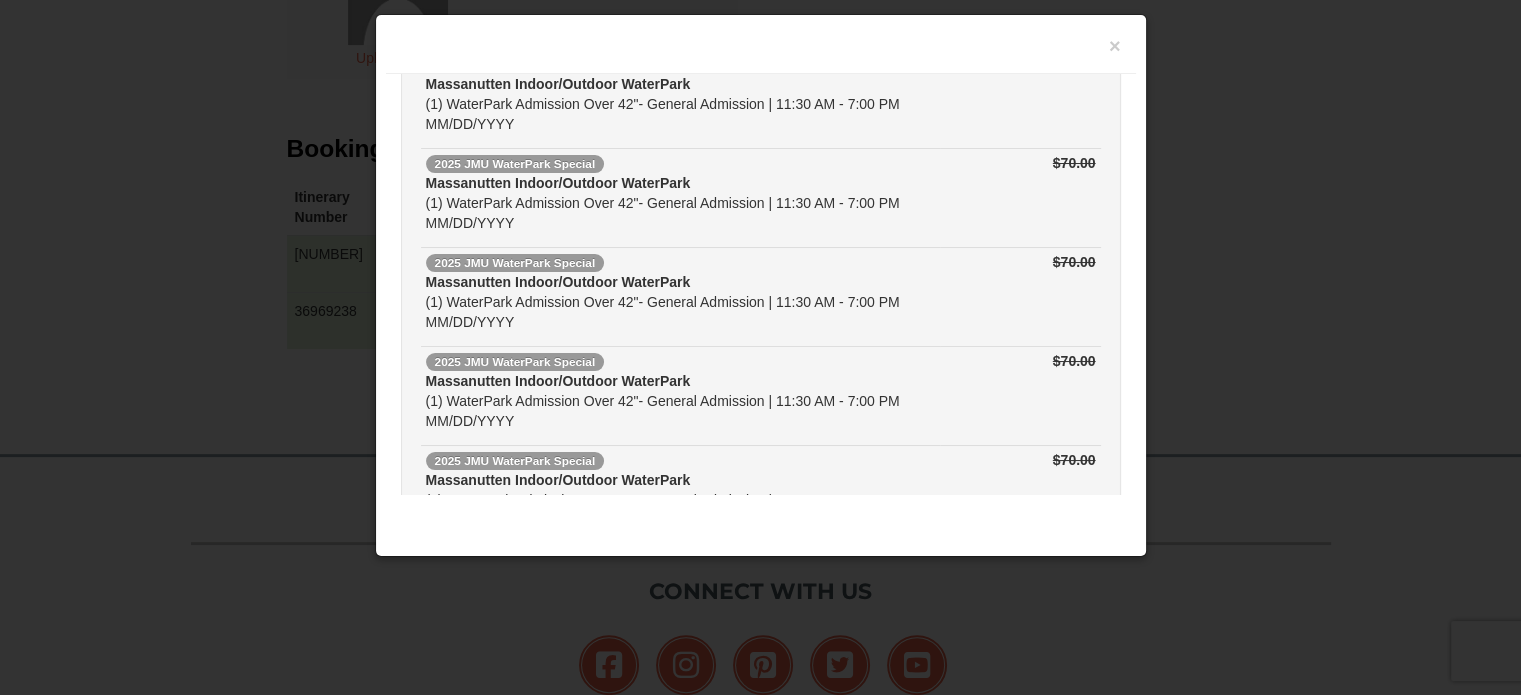 scroll, scrollTop: 0, scrollLeft: 0, axis: both 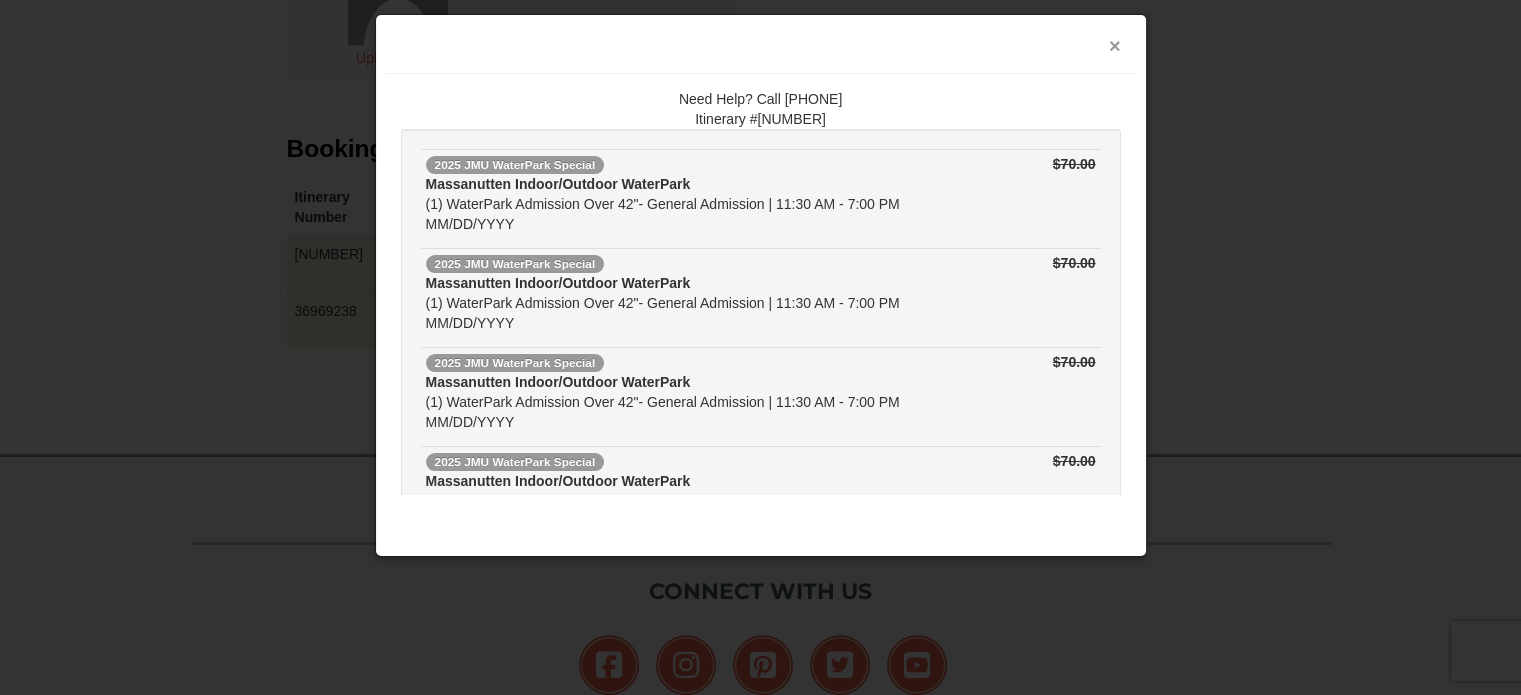 click on "×" at bounding box center [1115, 46] 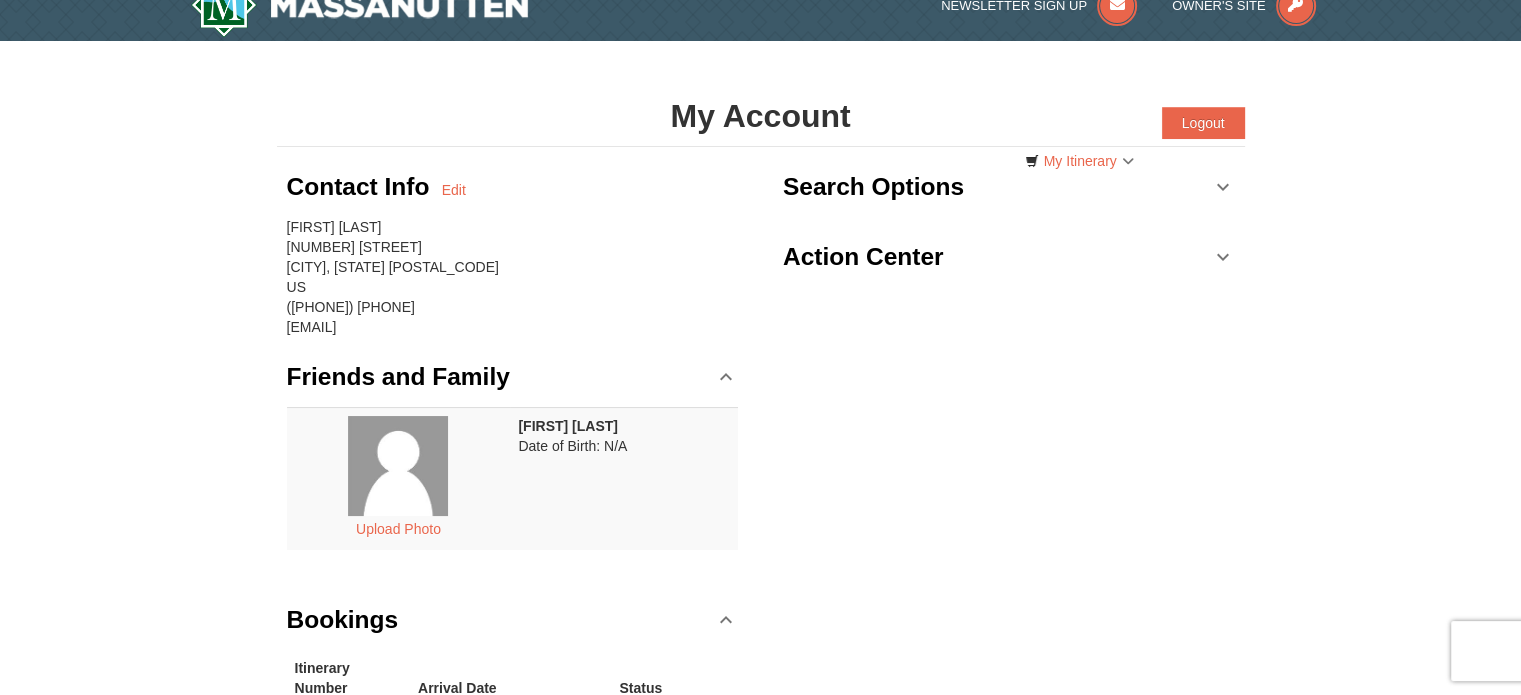 scroll, scrollTop: 0, scrollLeft: 0, axis: both 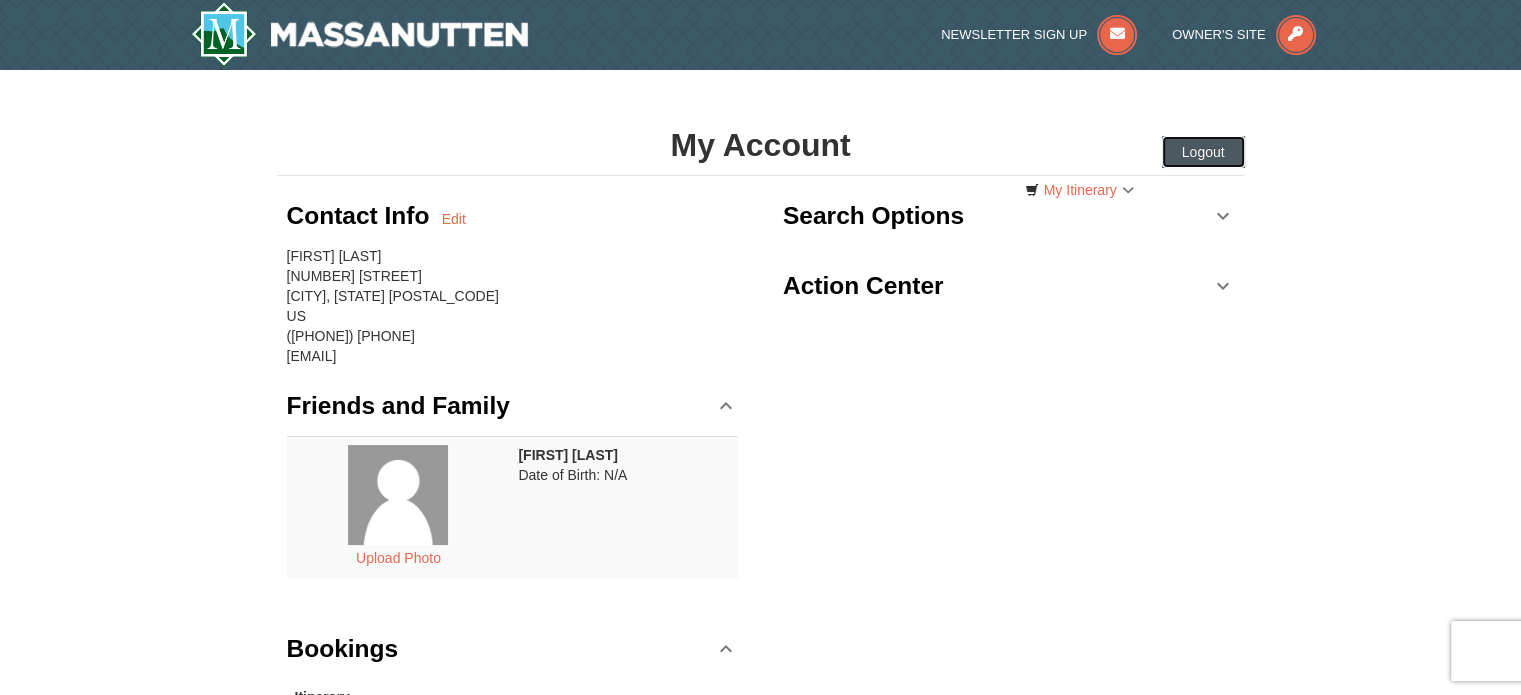 click on "Logout" at bounding box center [1203, 152] 